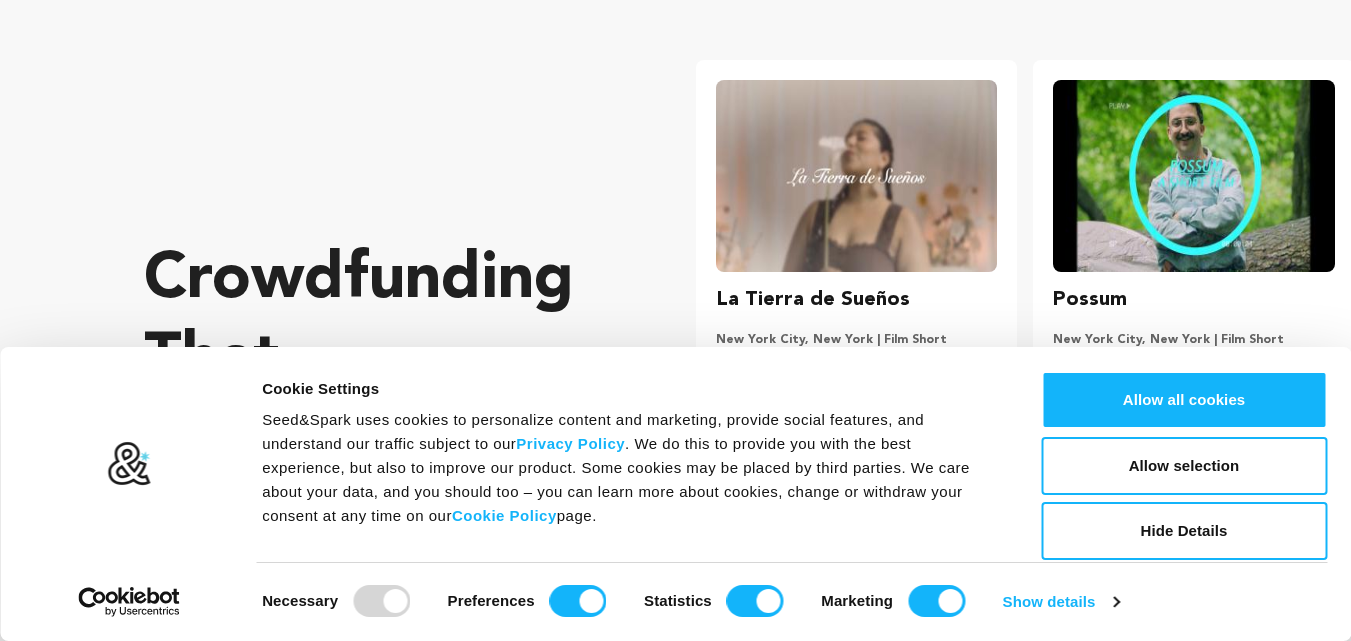 scroll, scrollTop: 0, scrollLeft: 0, axis: both 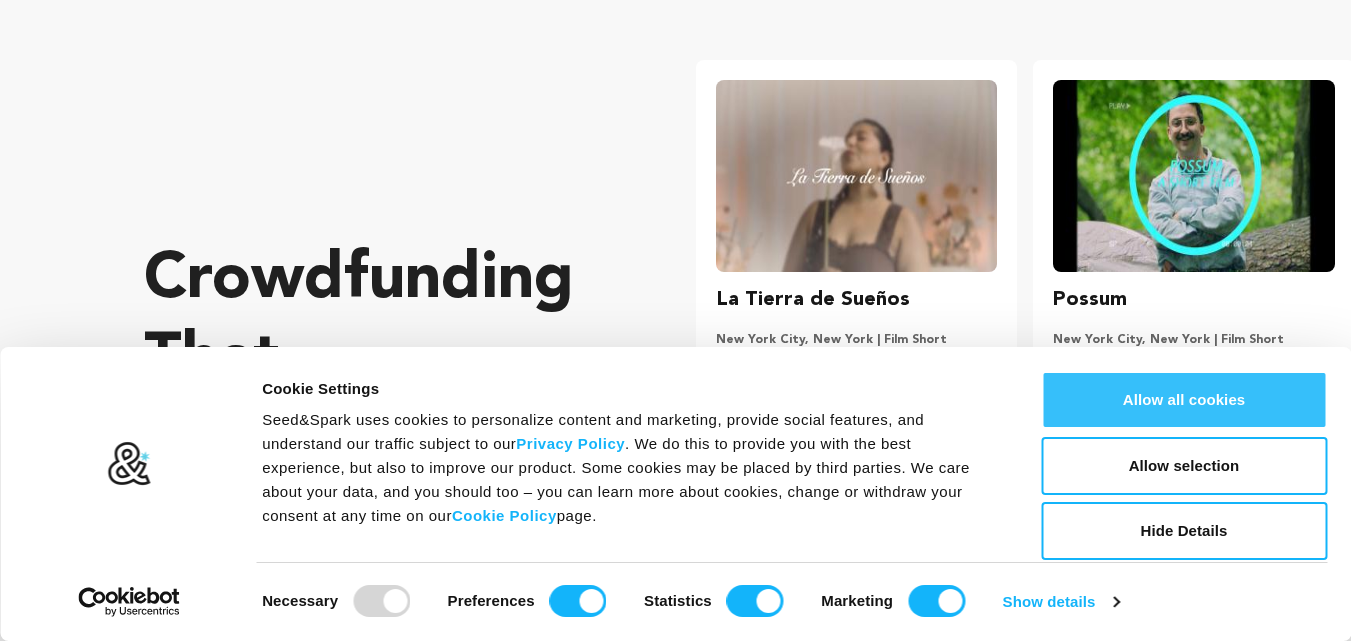 click on "Allow all cookies" at bounding box center (1184, 400) 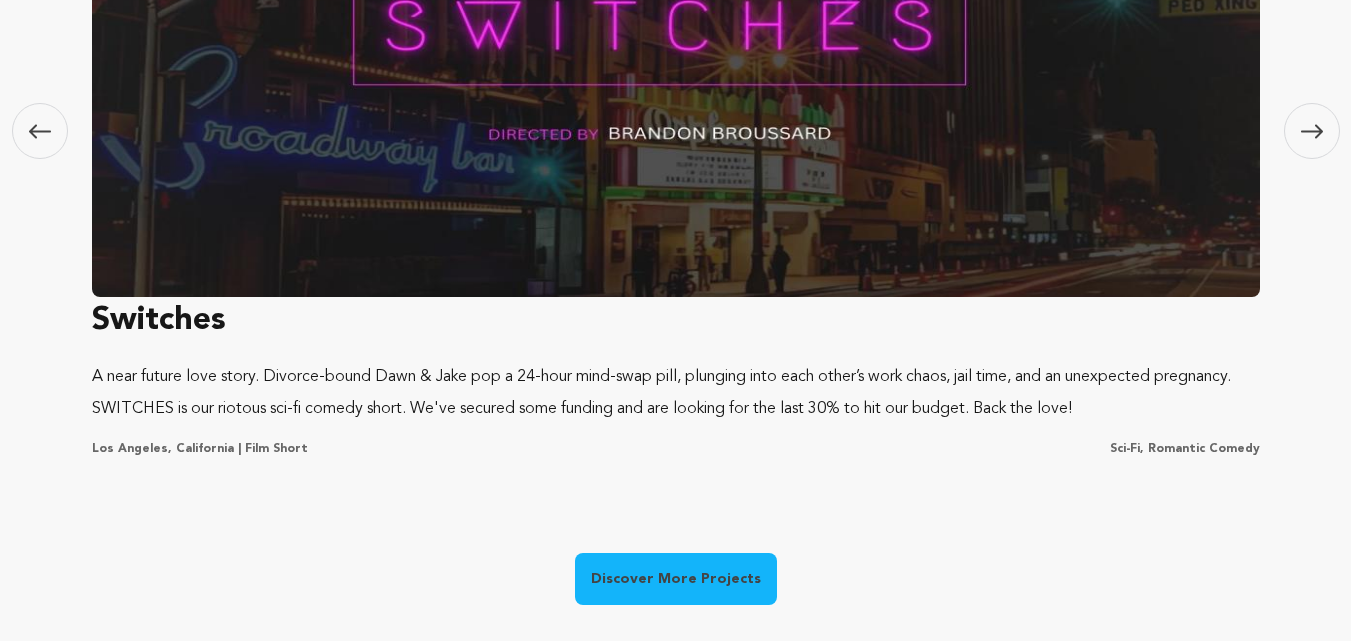 scroll, scrollTop: 1593, scrollLeft: 0, axis: vertical 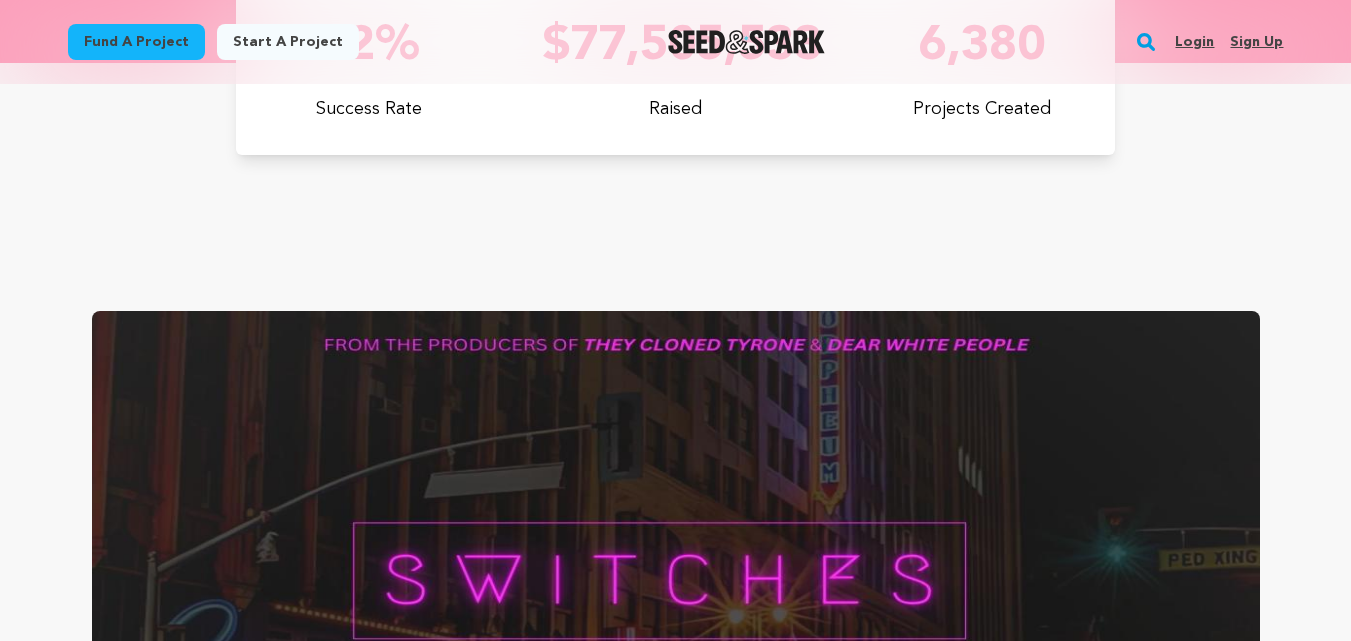 click on "Sign up" at bounding box center (1256, 42) 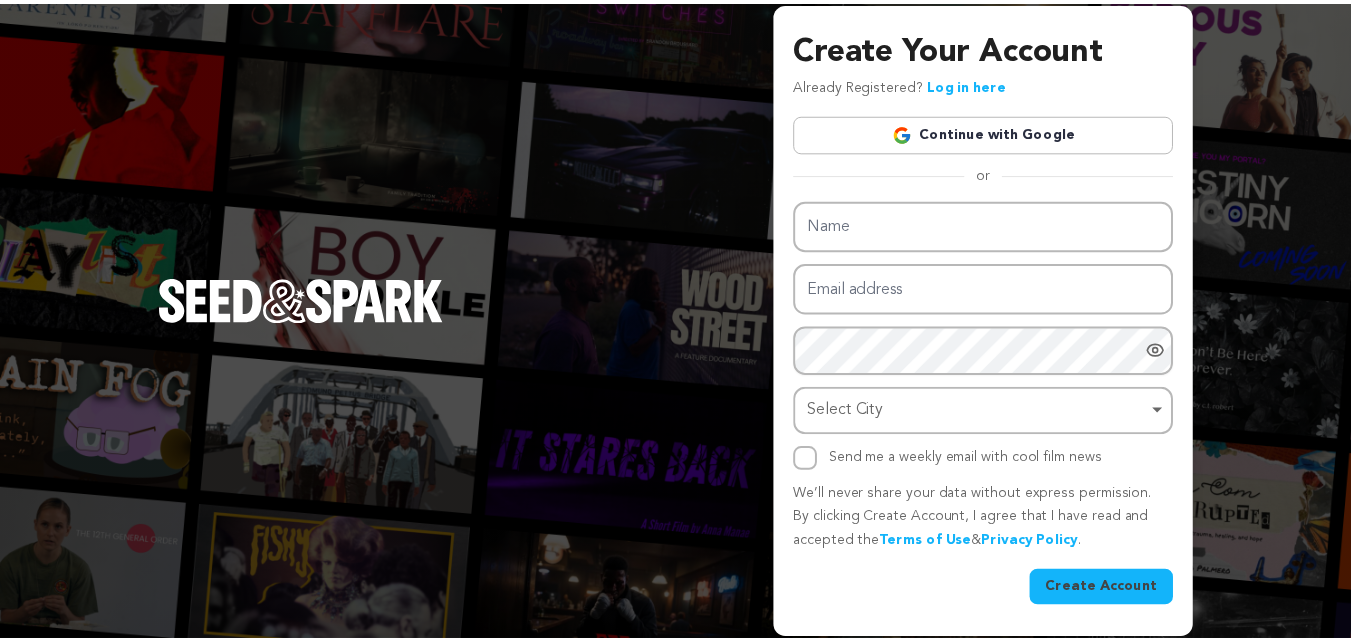 scroll, scrollTop: 0, scrollLeft: 0, axis: both 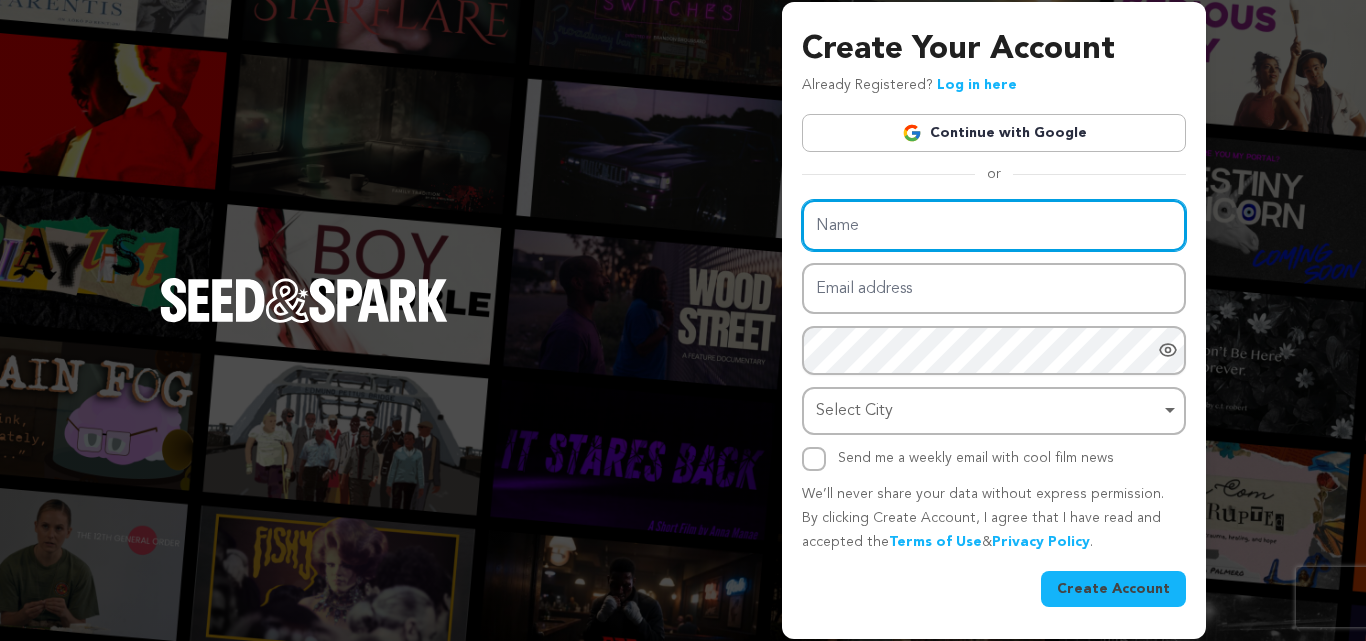 click on "Name" at bounding box center (994, 225) 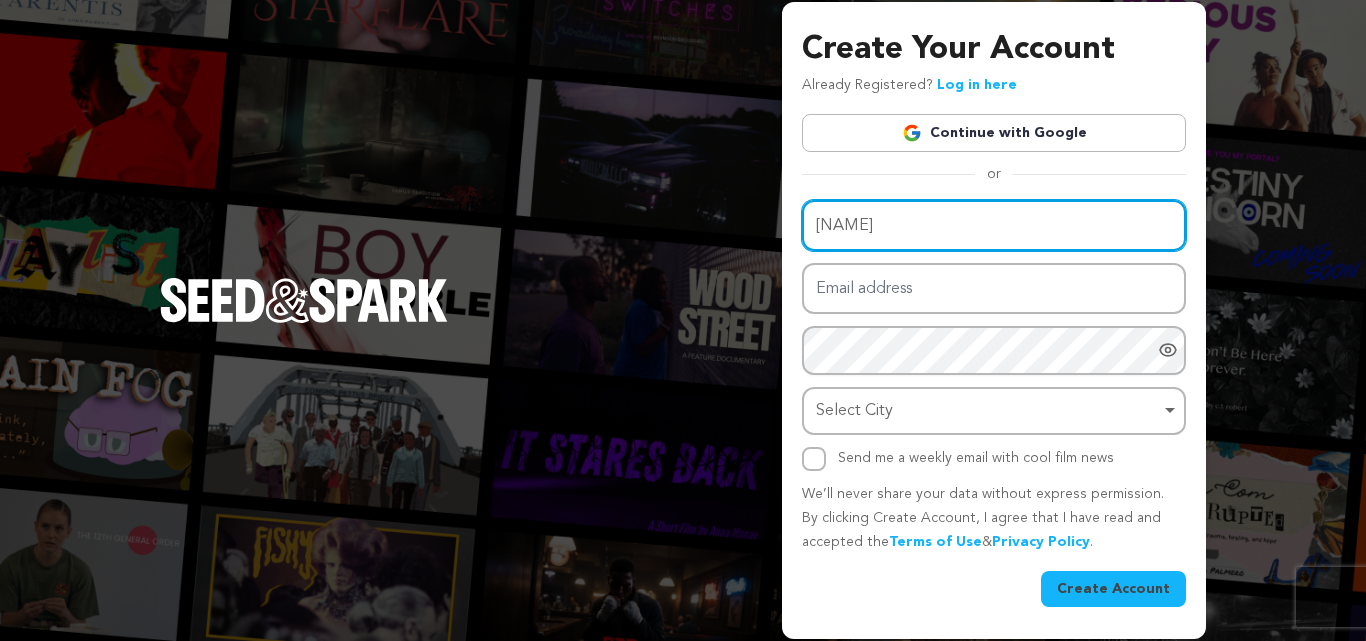 type on "Sav Rodgers" 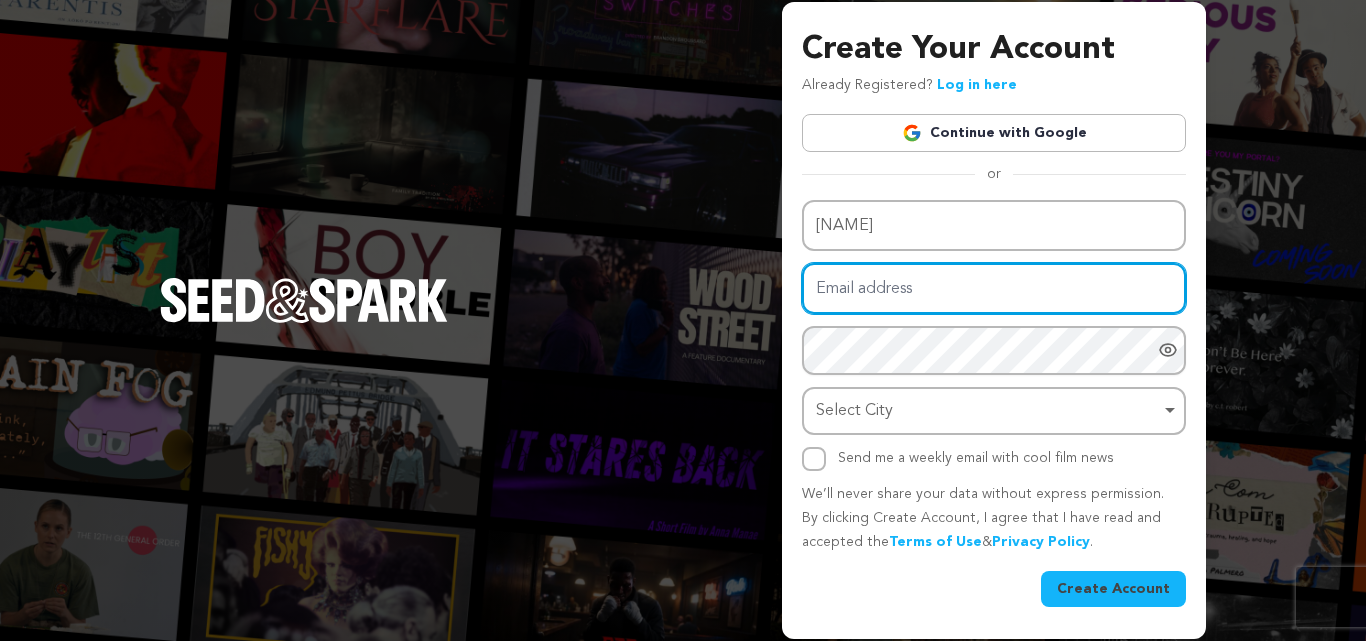 click on "Email address" at bounding box center (994, 288) 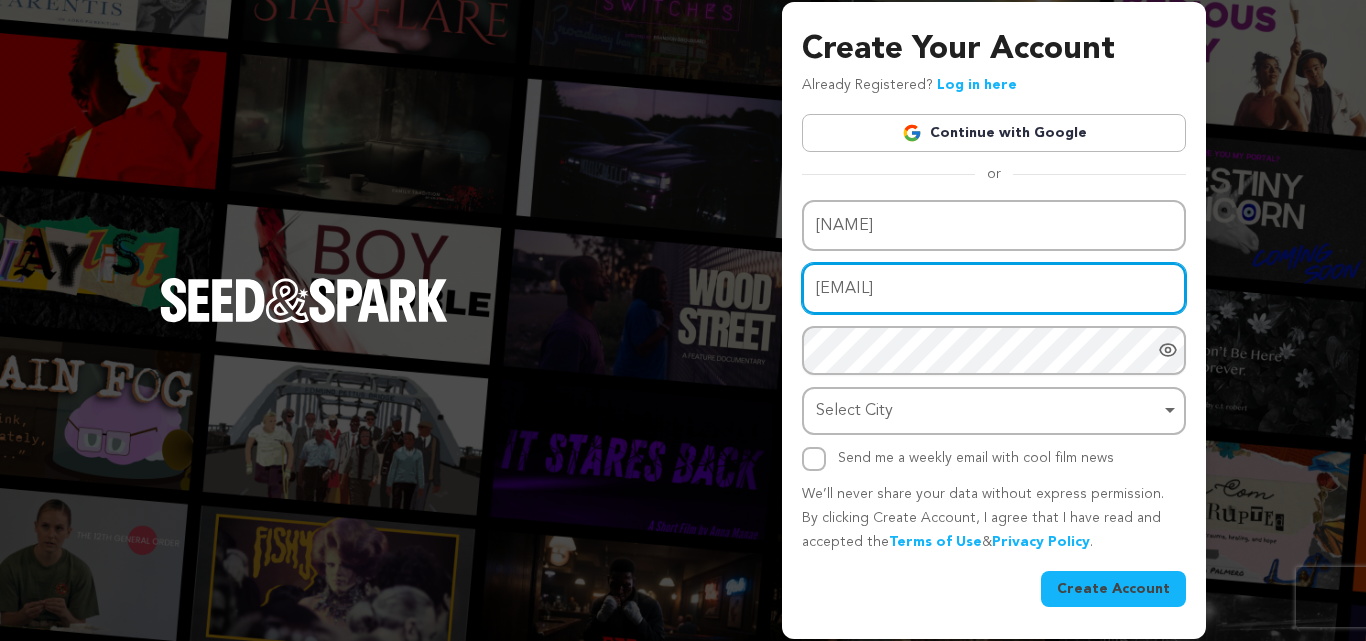 type on "ahafrylay@kpost.be" 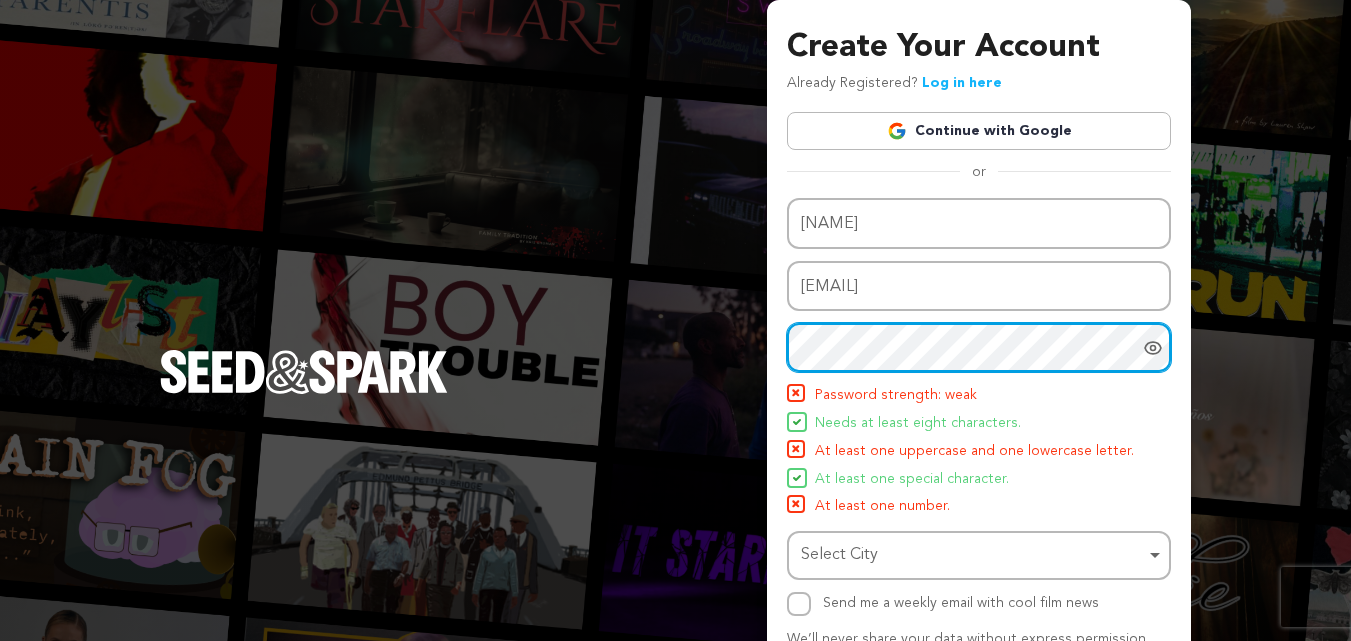 click on "Create Your Account
Already Registered?
Log in here
Continue with Google
or
eyJpdiI6InZqM1g2OFpMTFJ6L3RuK1k4SEhIMkE9PSIsInZhbHVlIjoieXRjMFh2NTIwczRjNjZLUGR5eTdXZz09IiwibWFjIjoiNWFiMDVmMjAyYTM2M2VkMDcyYzIzZGY0YzJkMGFmN2Y4Y2VjYTUyMDRjYjM3MWRmZmQ2ZDJjMzBjM2Y5MTYwNCIsInRhZyI6IiJ9" at bounding box center [675, 391] 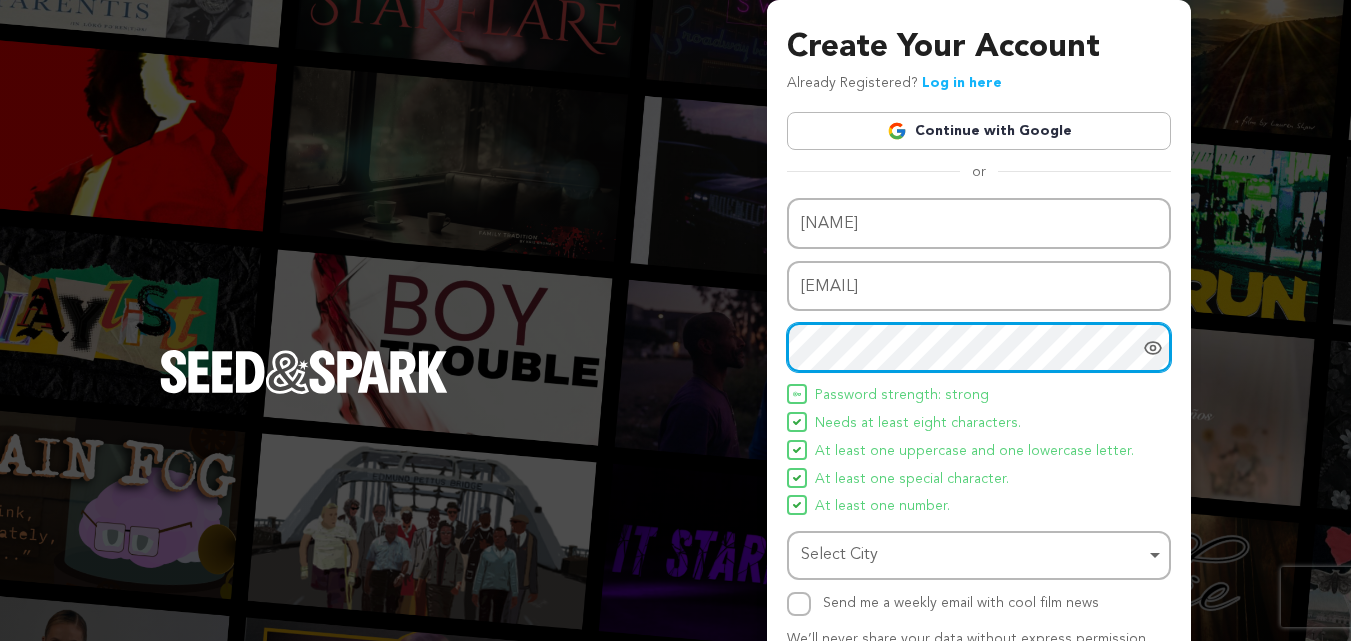 scroll, scrollTop: 142, scrollLeft: 0, axis: vertical 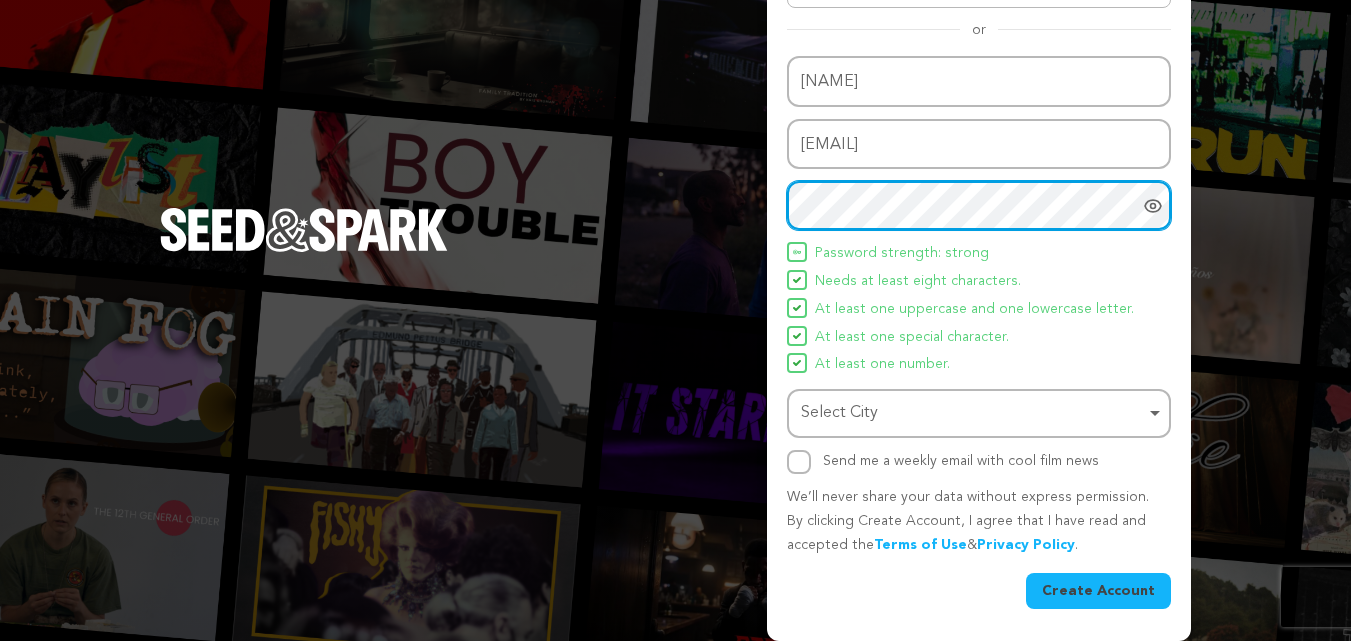 click on "Select City Remove item" at bounding box center [973, 413] 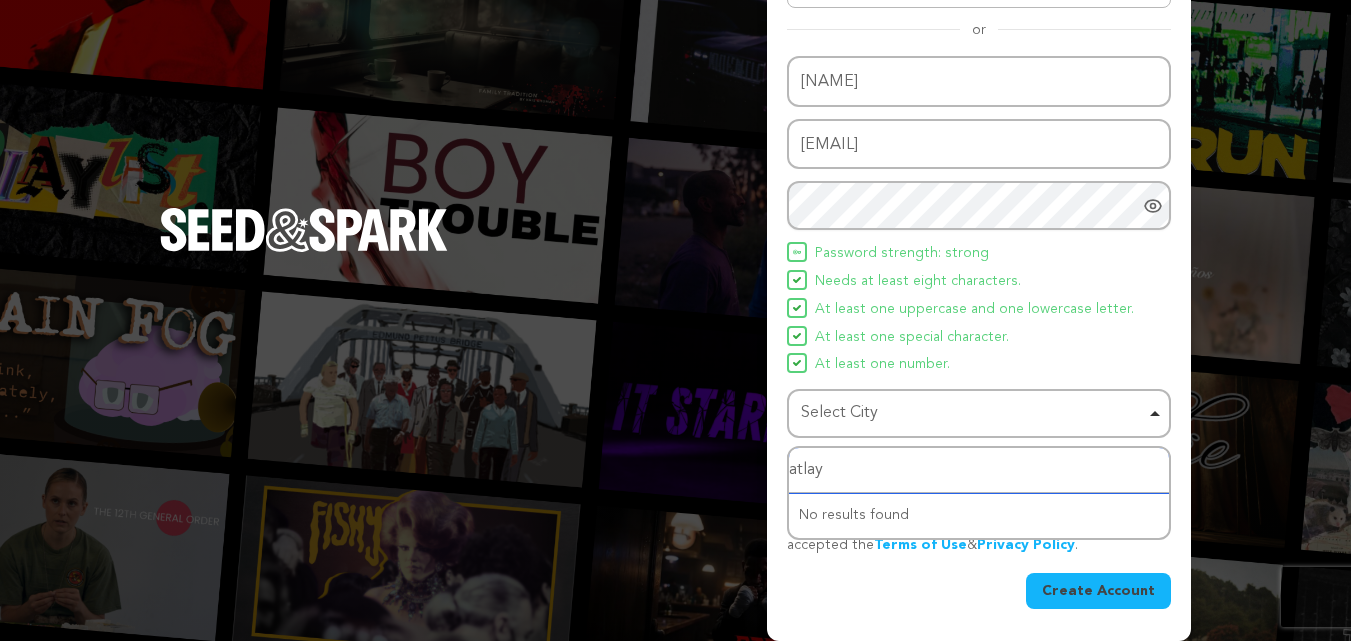 type on "atla" 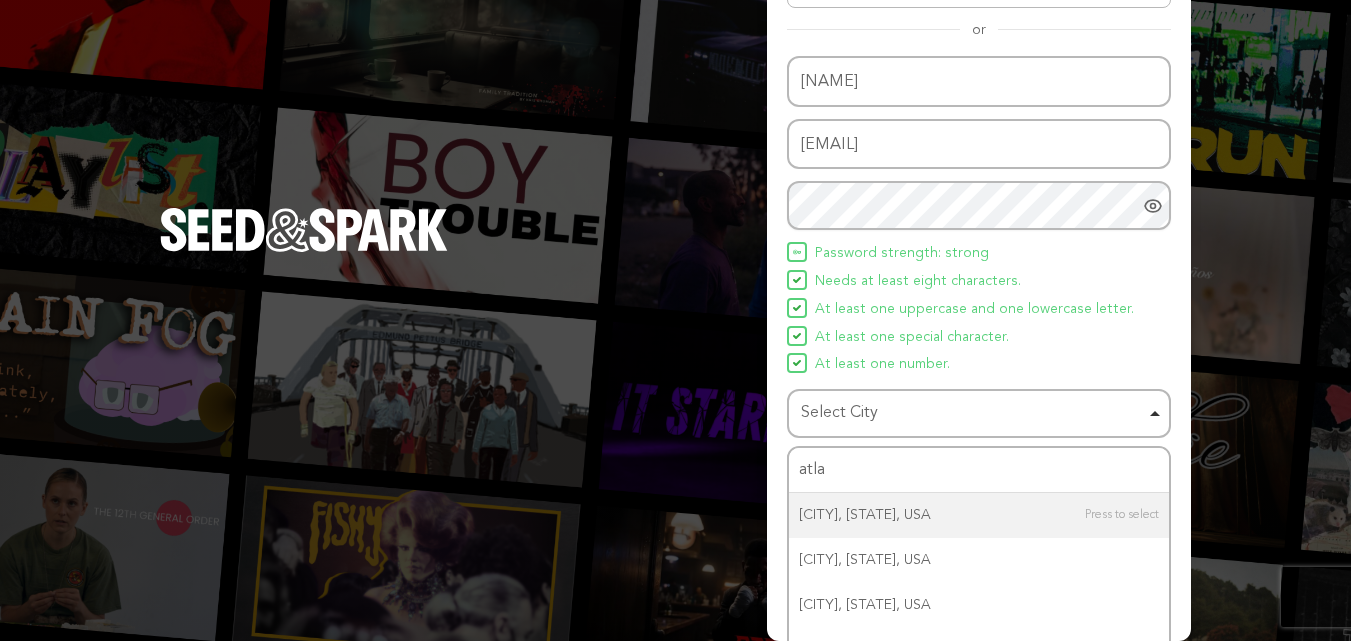 type 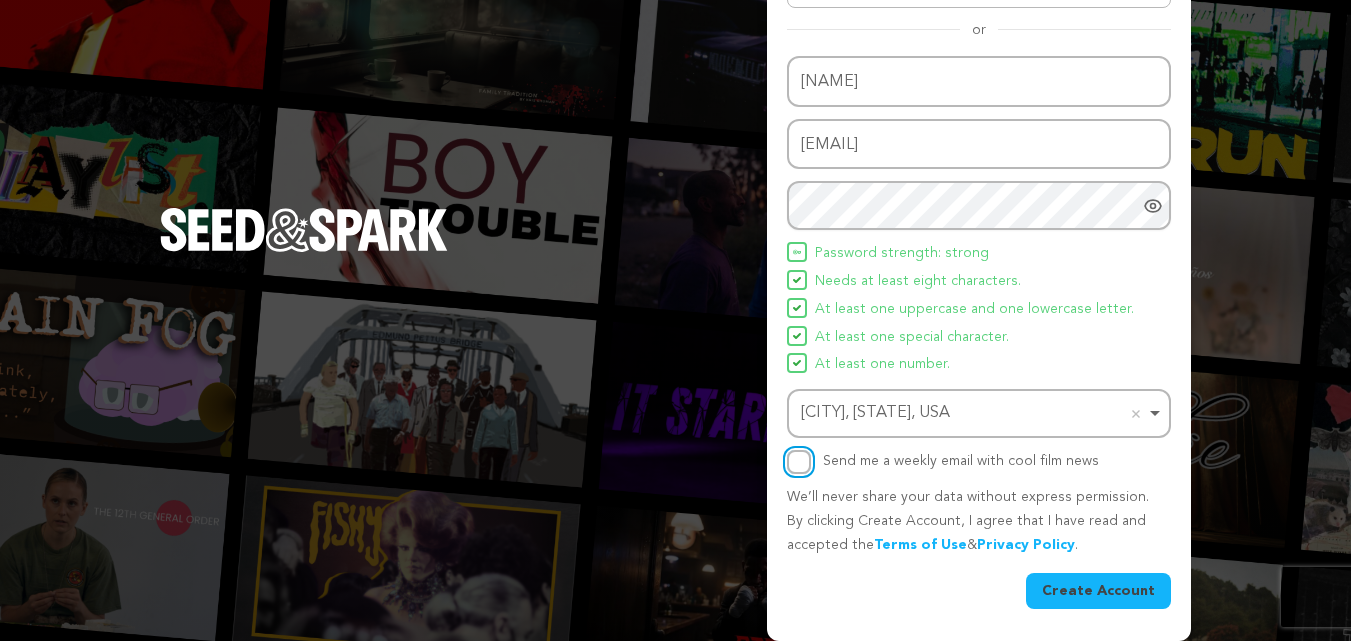 click on "Send me a weekly email with cool film news" at bounding box center [799, 462] 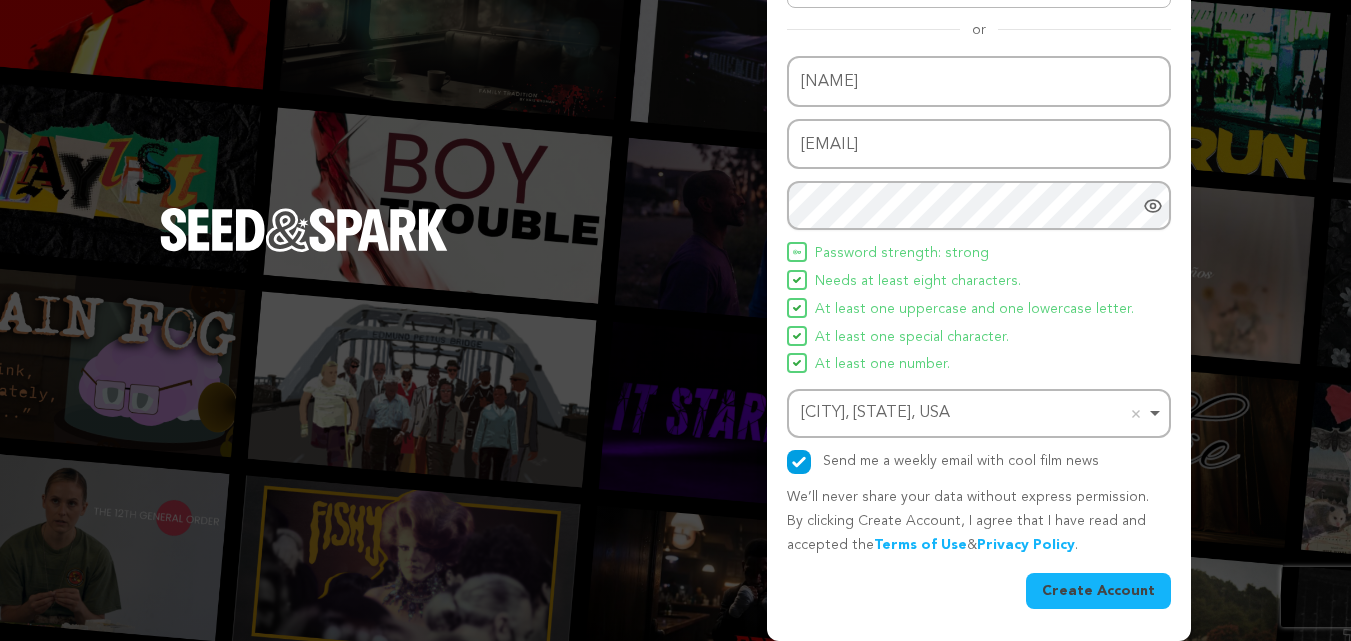 click on "Create Account" at bounding box center [1098, 591] 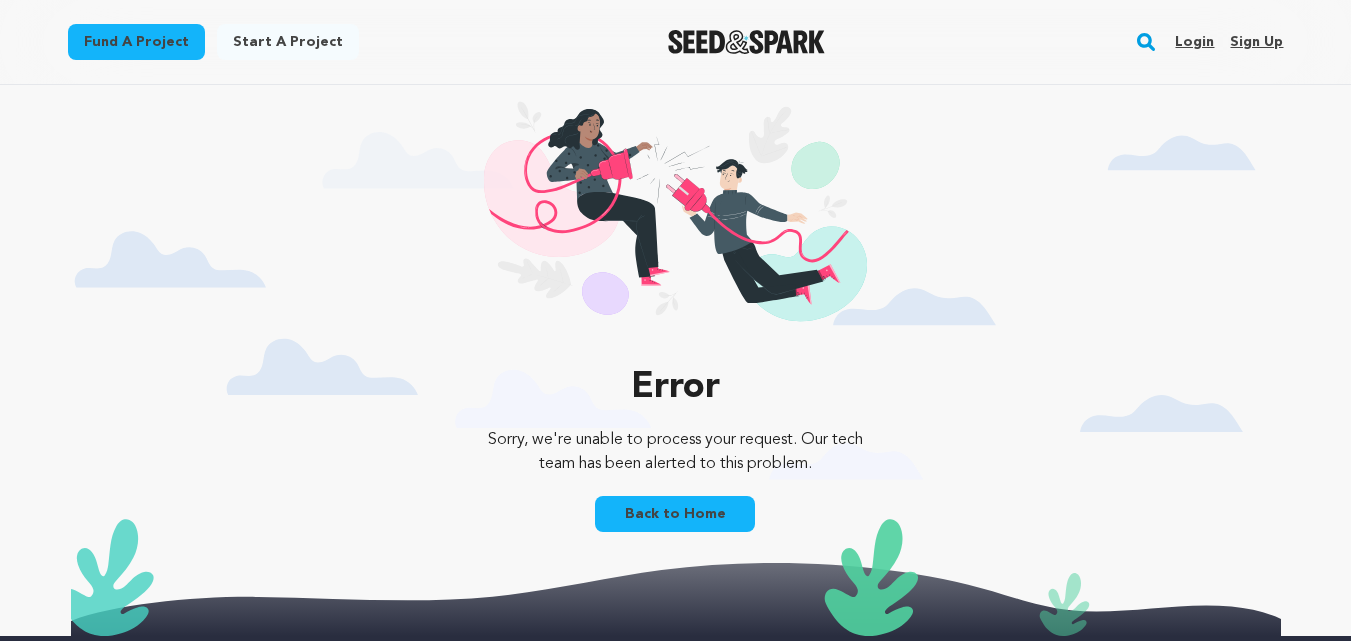 scroll, scrollTop: 0, scrollLeft: 0, axis: both 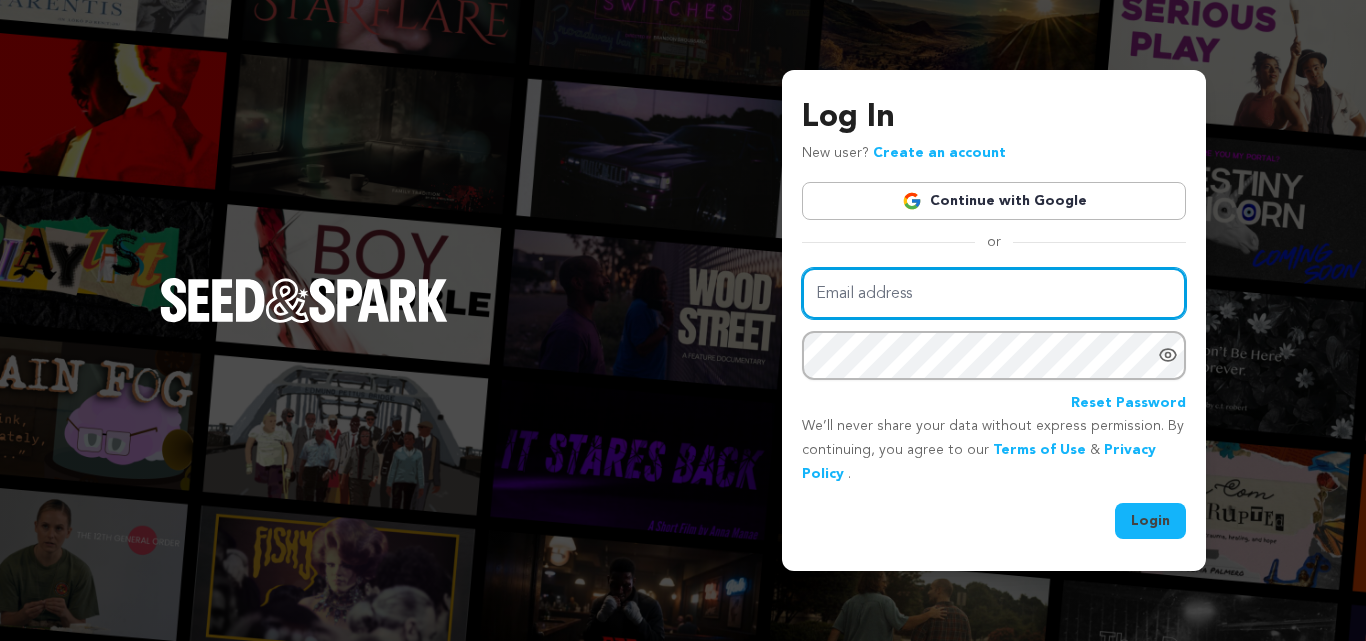 click on "Email address" at bounding box center (994, 293) 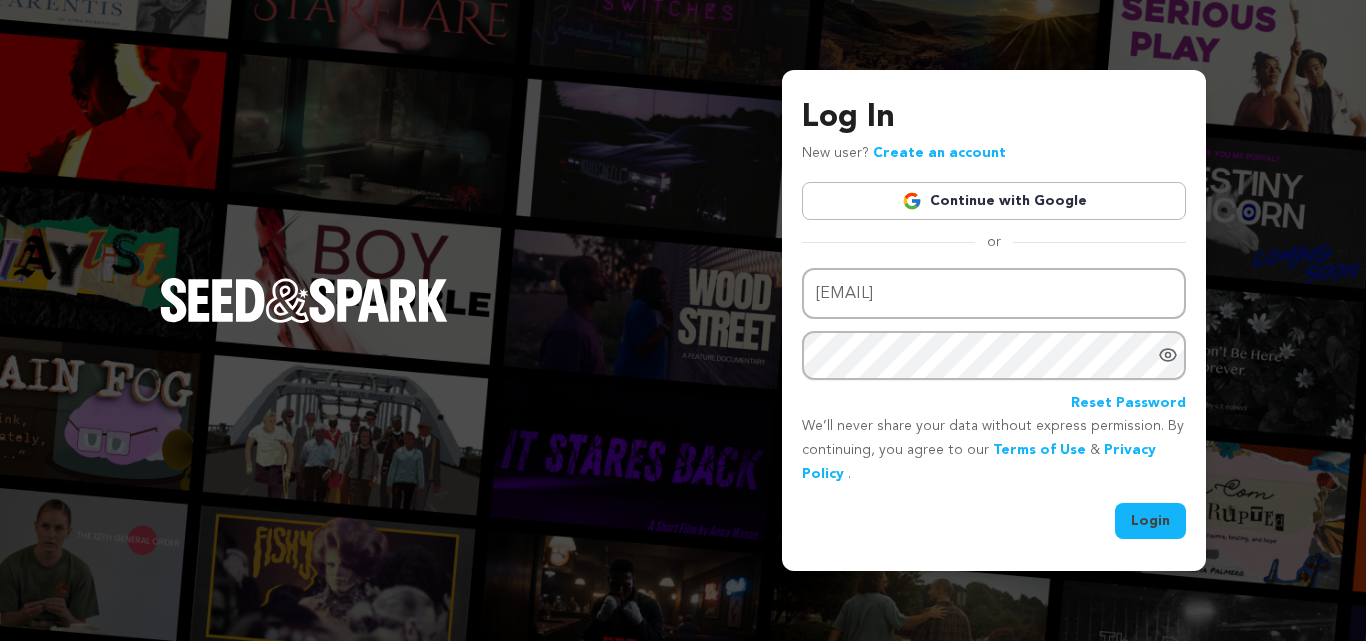 click on "Login" at bounding box center [1150, 521] 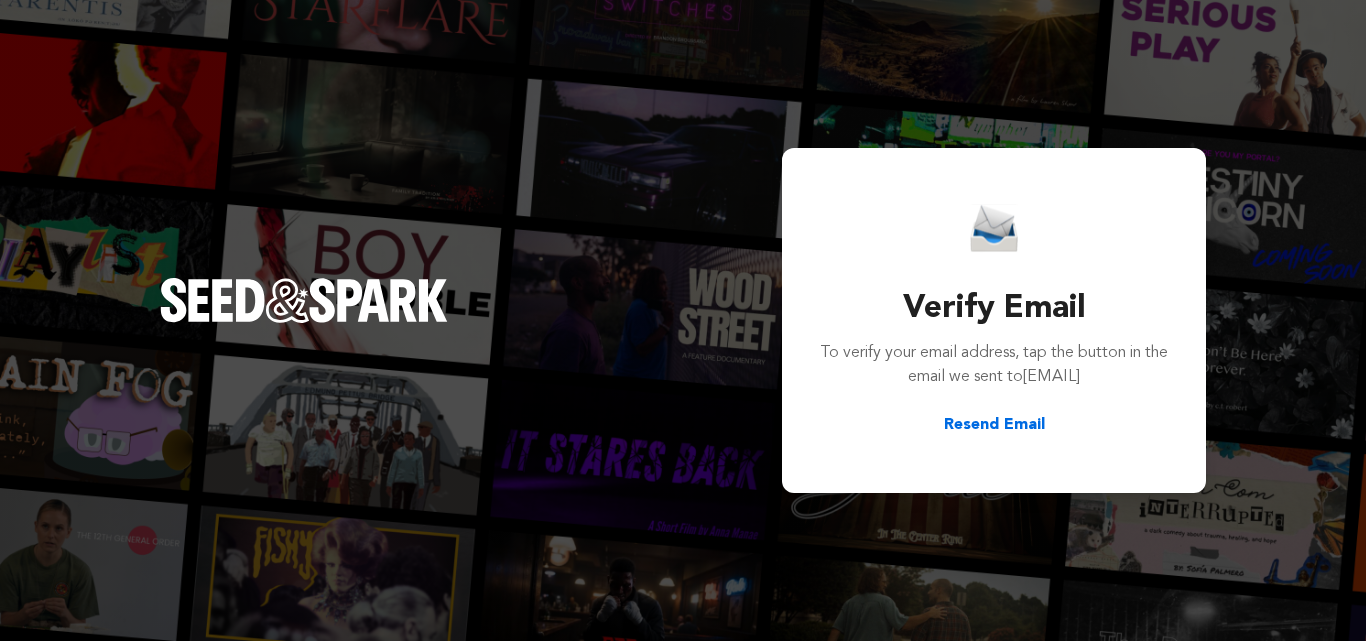 scroll, scrollTop: 0, scrollLeft: 0, axis: both 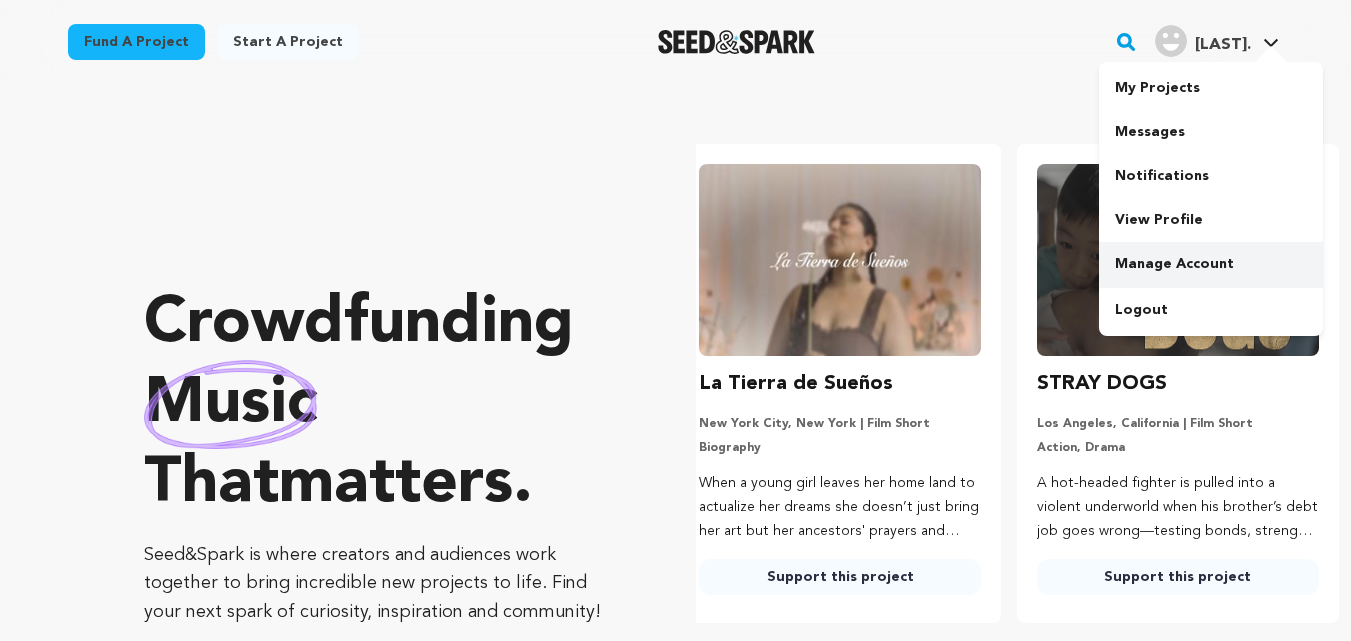 click on "Manage Account" at bounding box center (1211, 264) 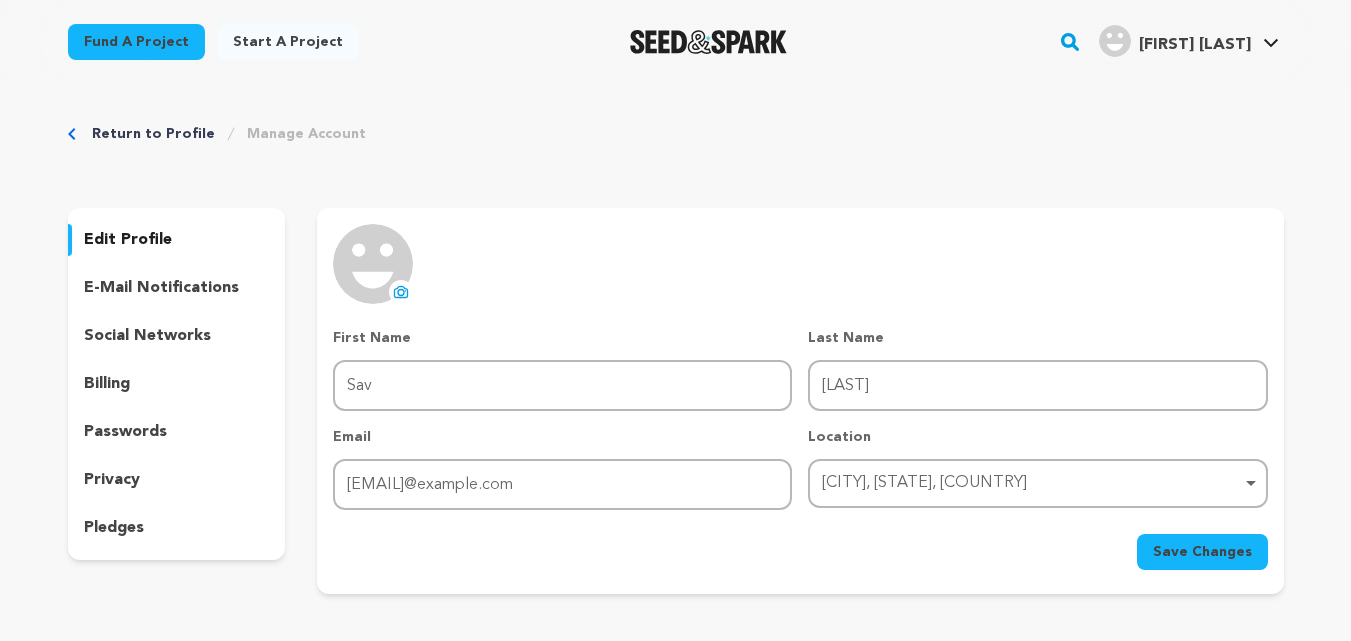 scroll, scrollTop: 0, scrollLeft: 0, axis: both 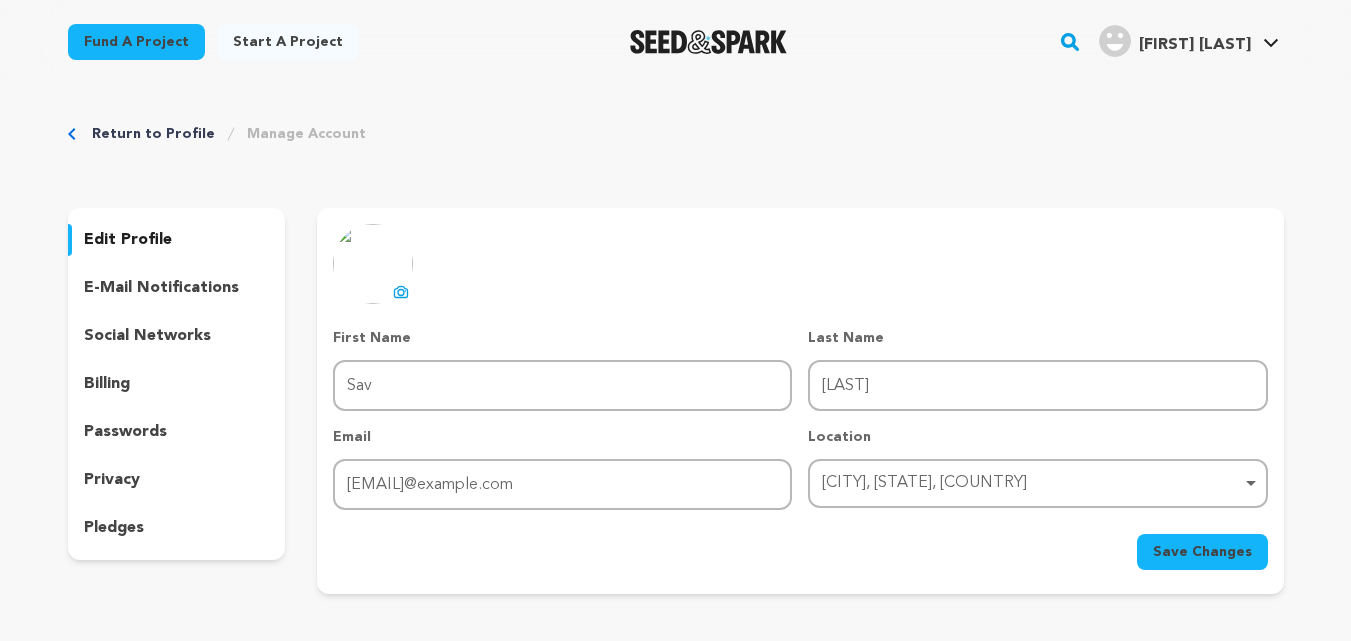 click on "Fund a project" at bounding box center [136, 42] 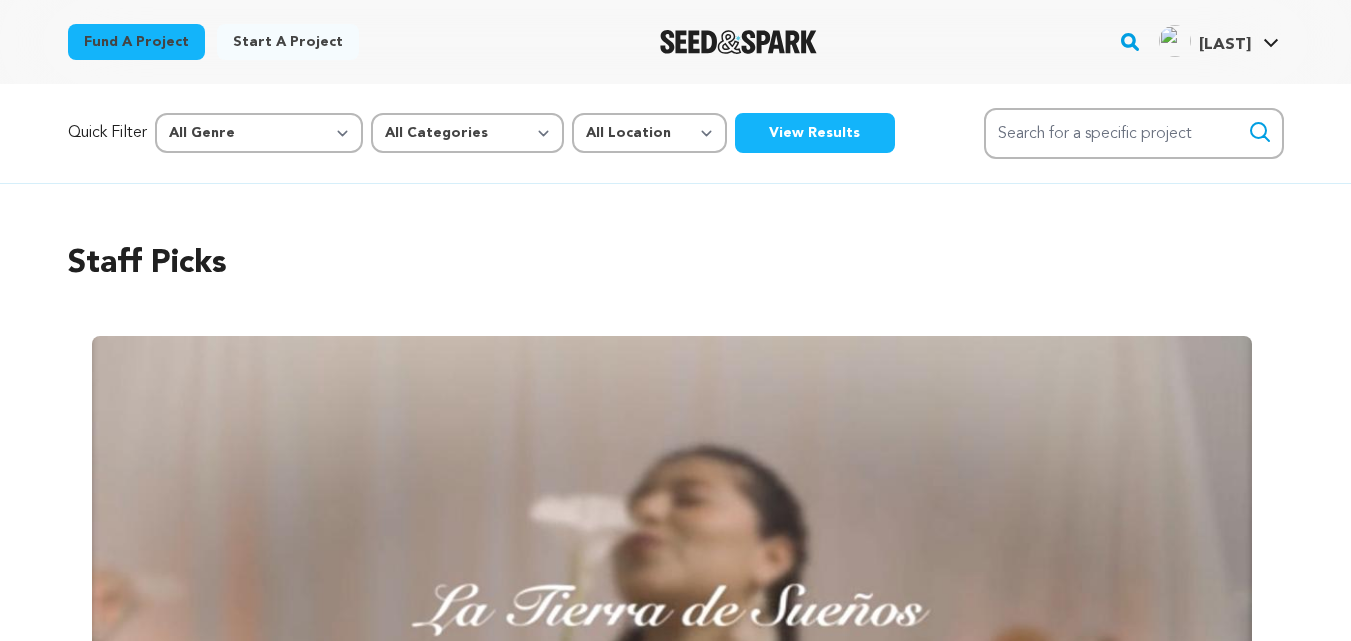 scroll, scrollTop: 0, scrollLeft: 0, axis: both 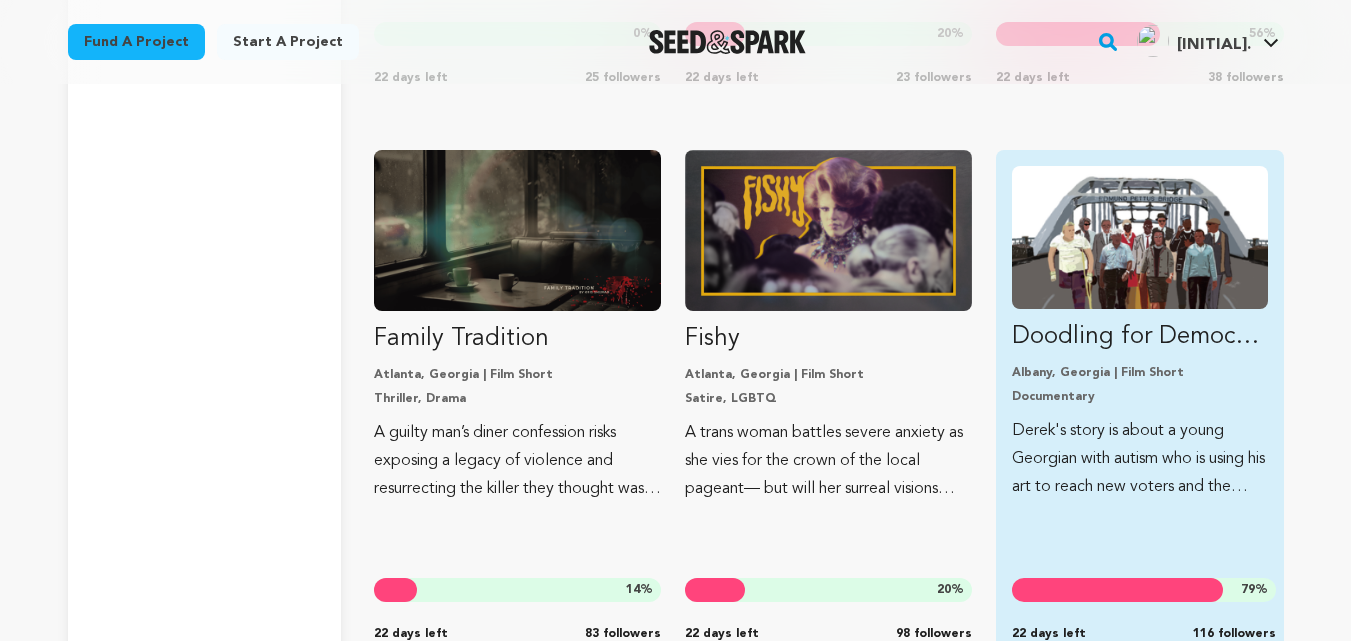 click on "Doodling for Democracy" at bounding box center (1139, 337) 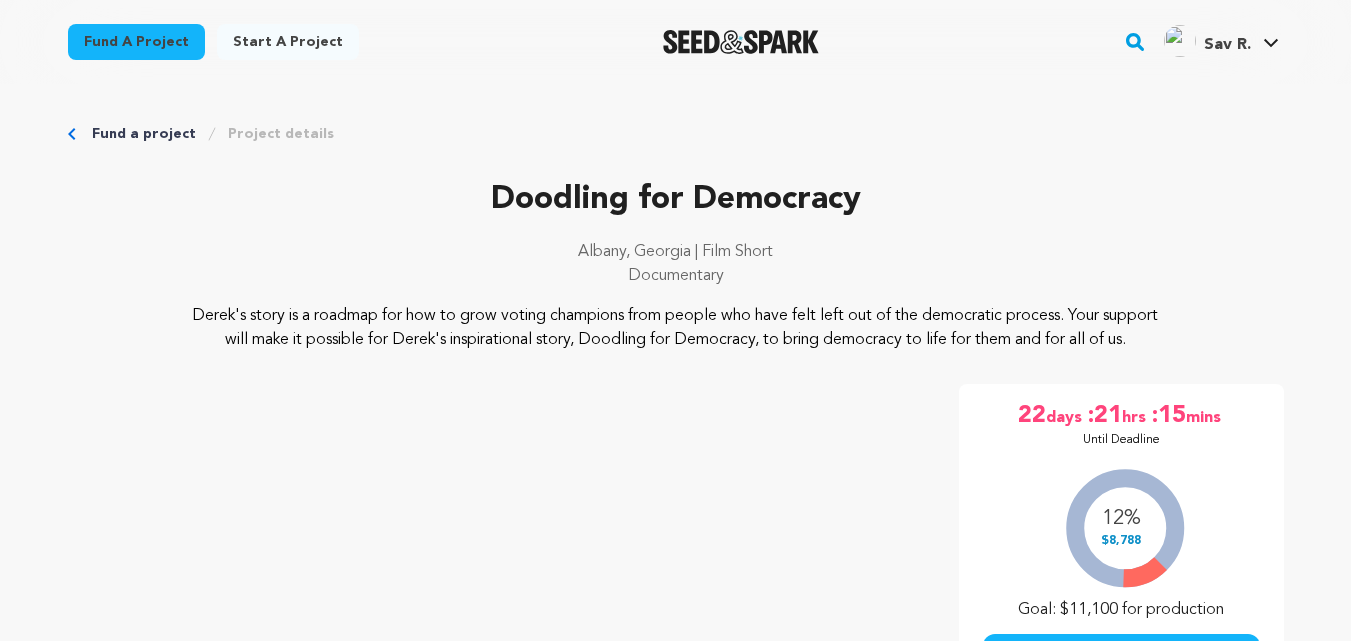 scroll, scrollTop: 0, scrollLeft: 0, axis: both 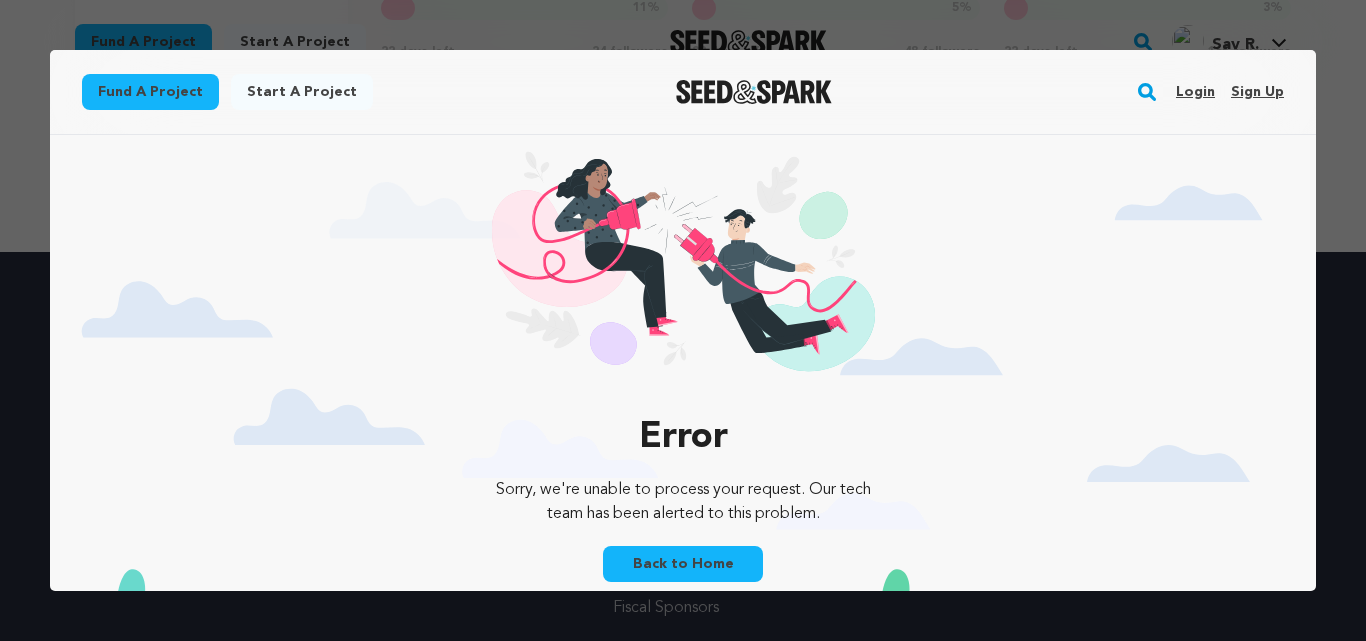 click at bounding box center [683, 320] 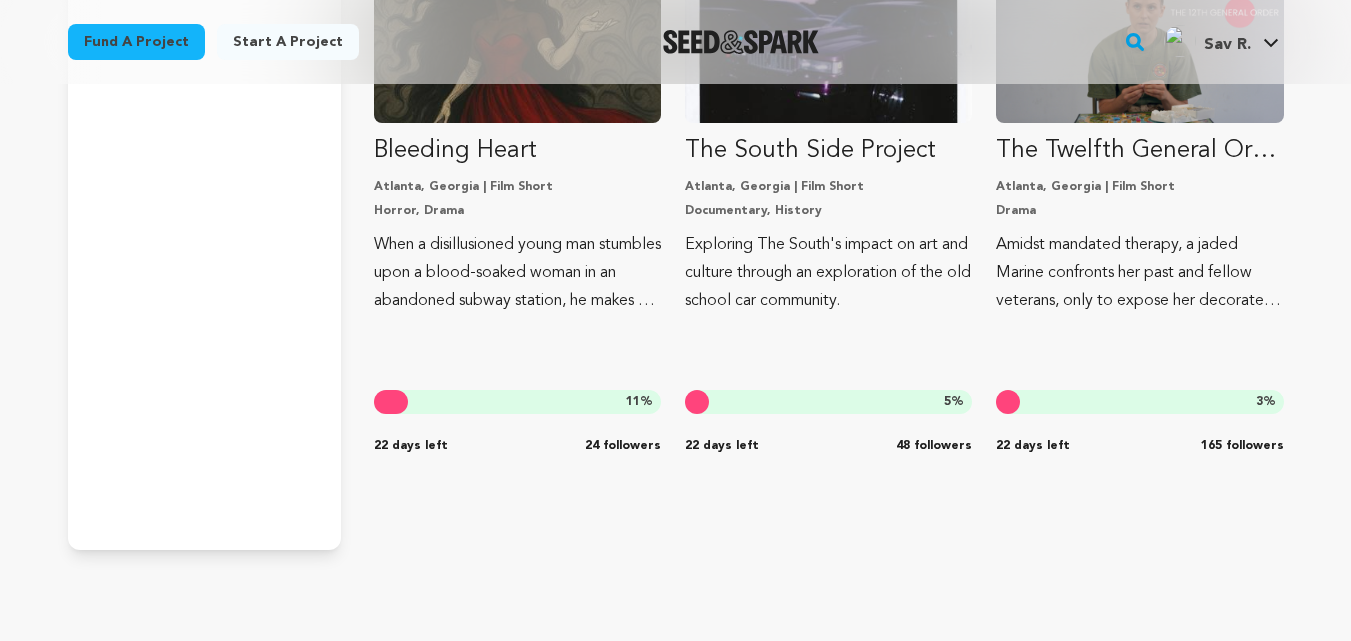scroll, scrollTop: 6218, scrollLeft: 0, axis: vertical 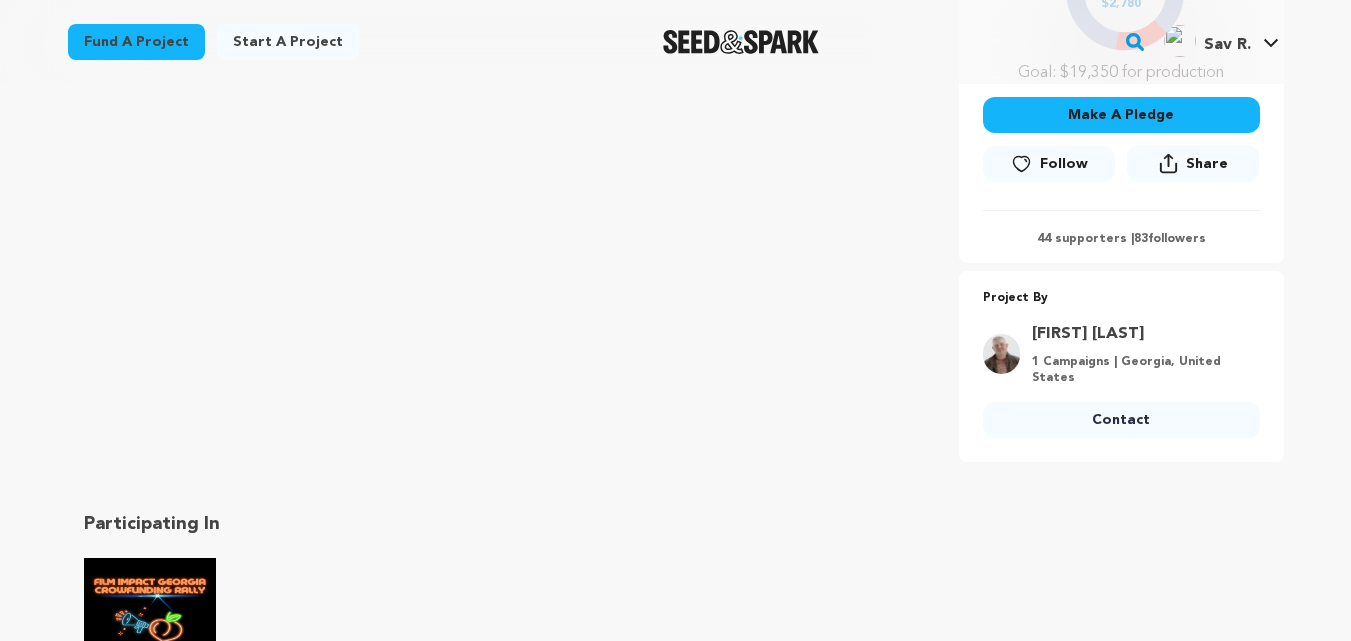 click on "Contact" at bounding box center (1121, 420) 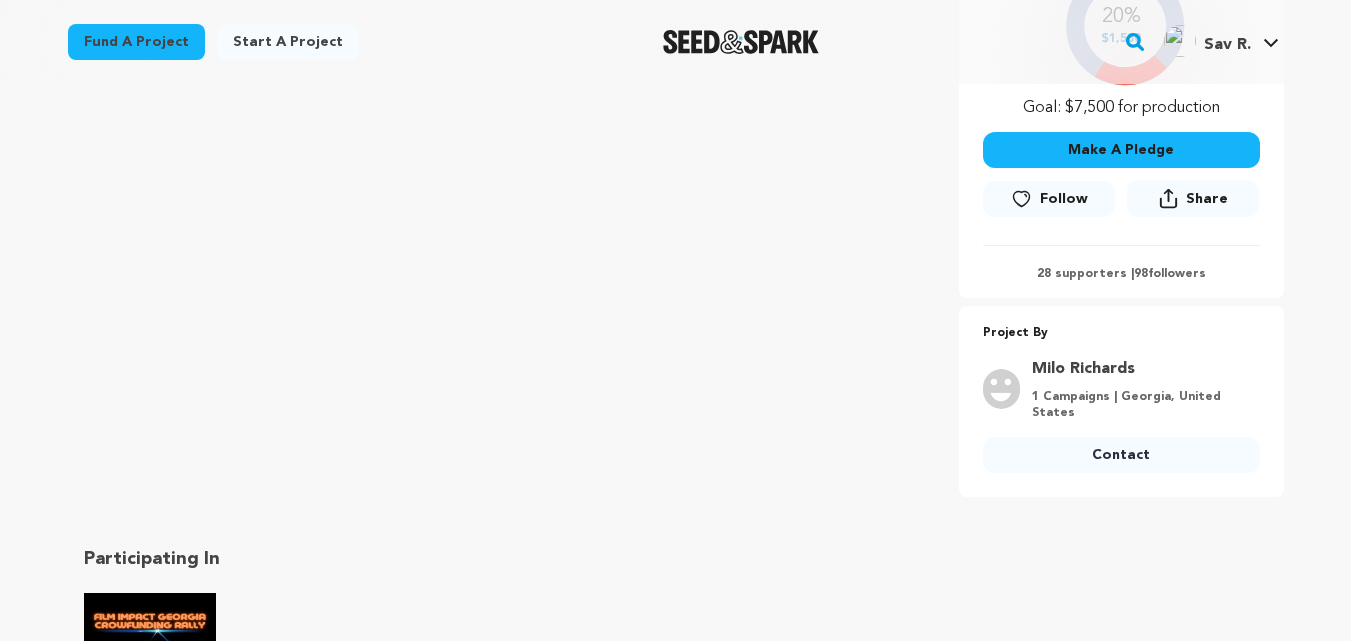 scroll, scrollTop: 503, scrollLeft: 0, axis: vertical 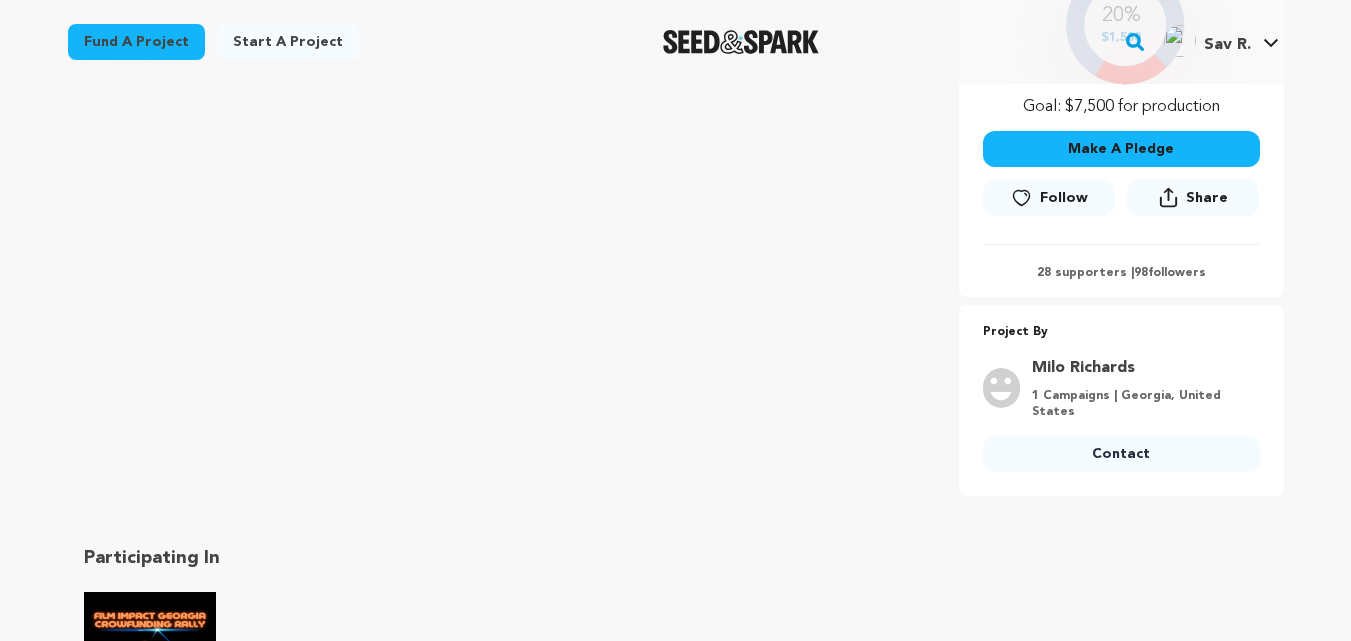 click on "Contact" at bounding box center [1121, 454] 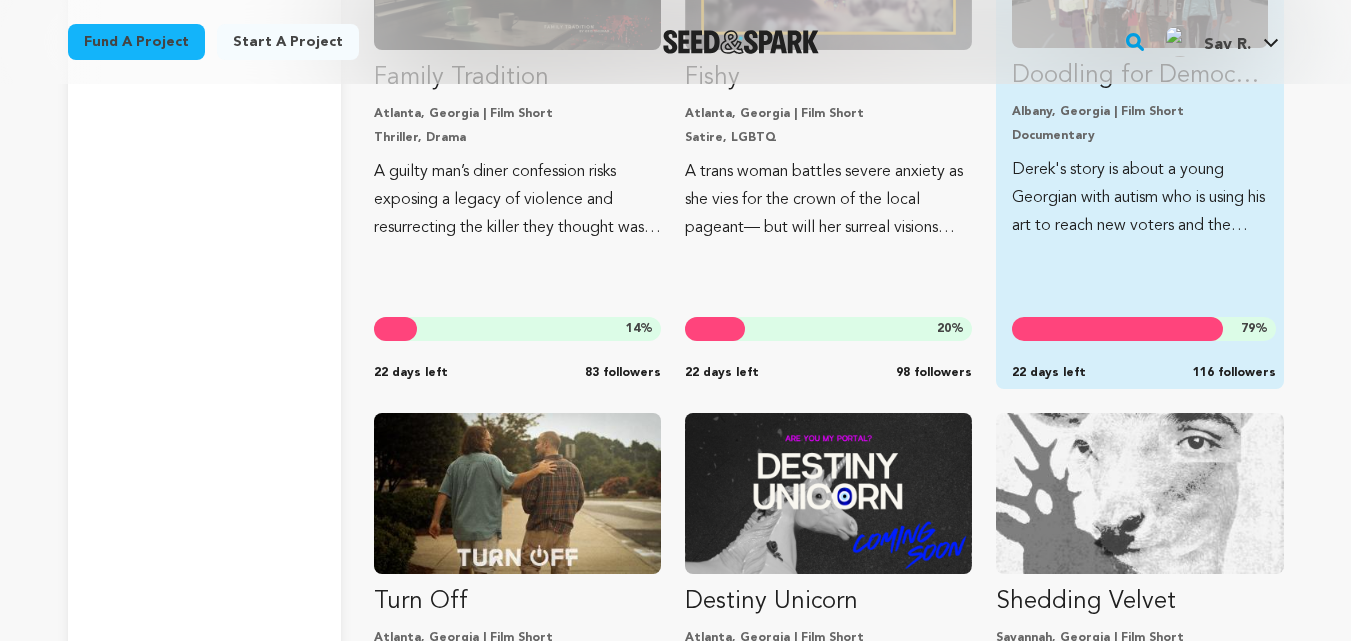 scroll, scrollTop: 8781, scrollLeft: 0, axis: vertical 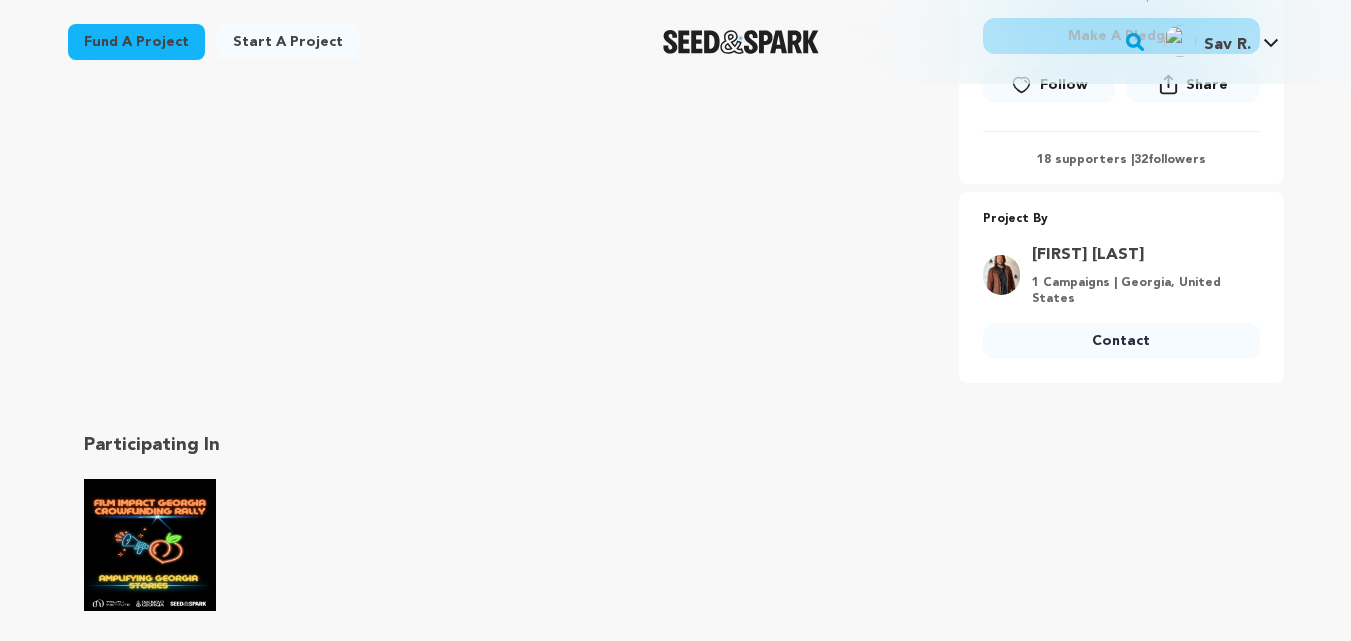 click on "Contact" at bounding box center (1121, 341) 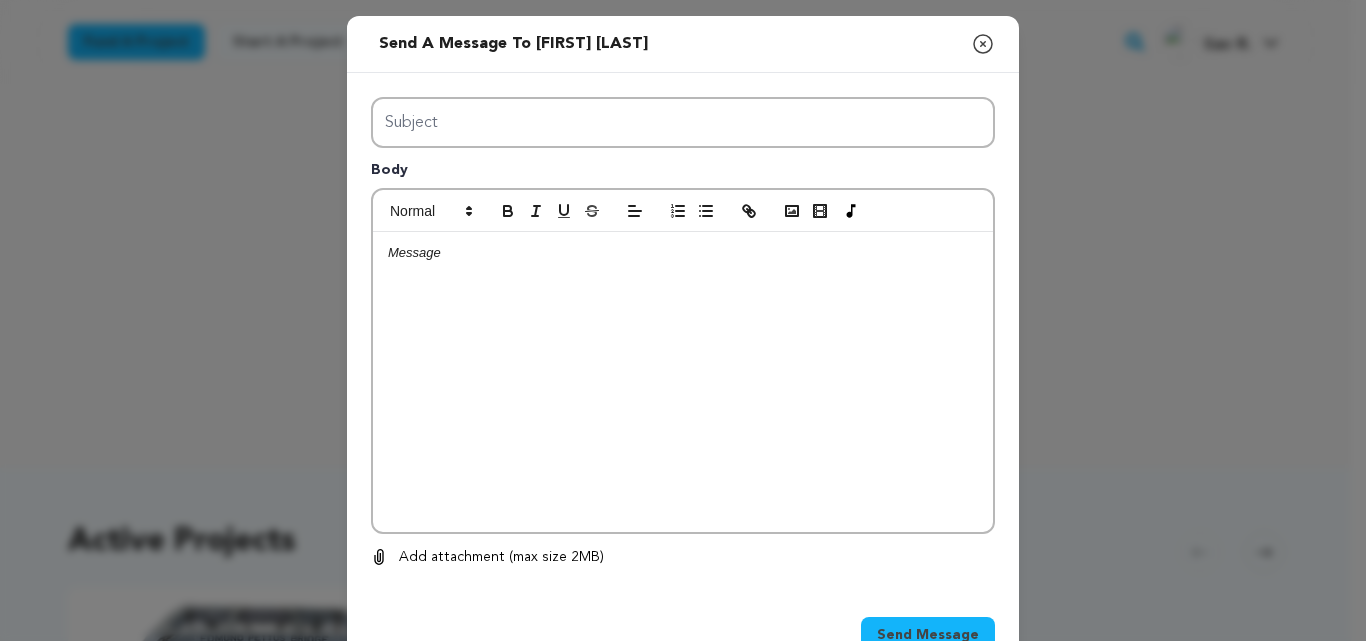 scroll, scrollTop: 0, scrollLeft: 0, axis: both 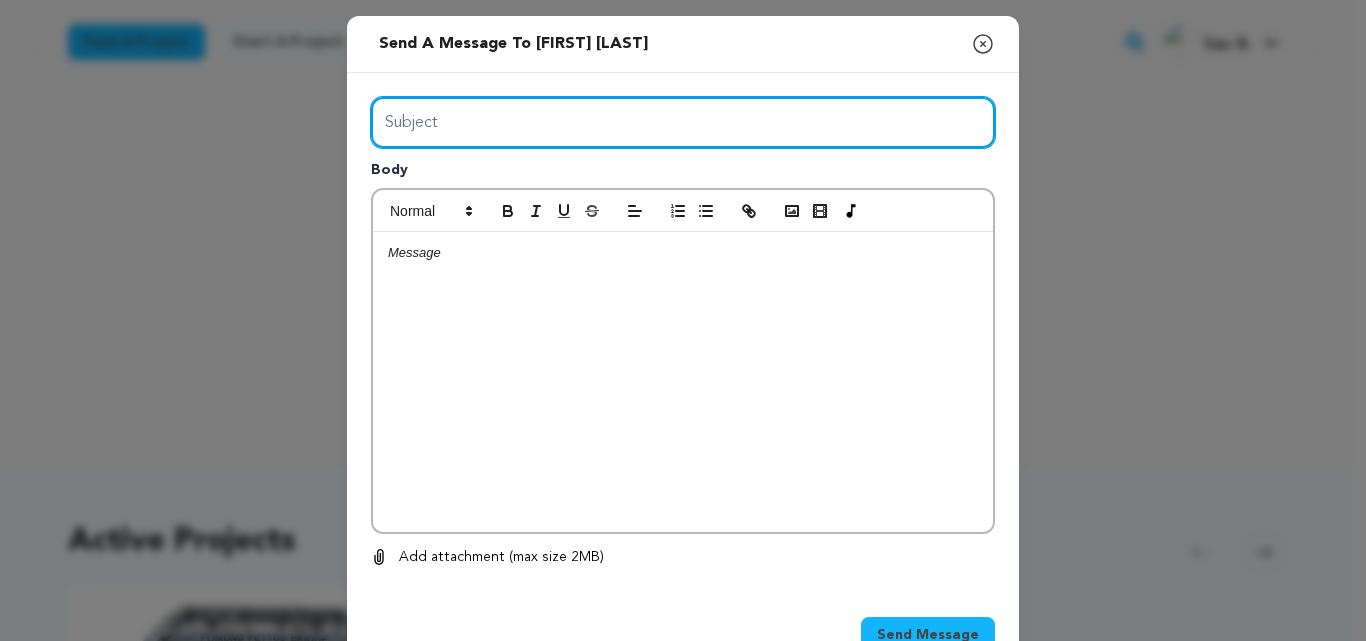 click on "Subject" at bounding box center (683, 122) 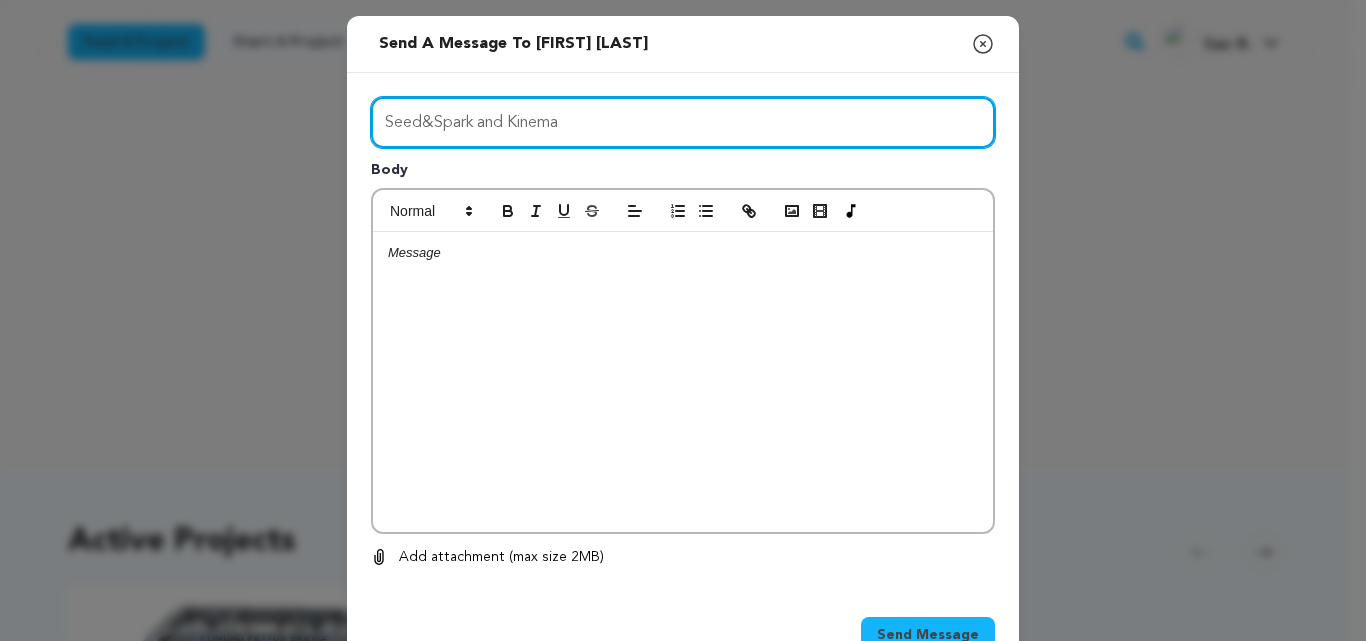 type on "Seed&Spark and Kinema" 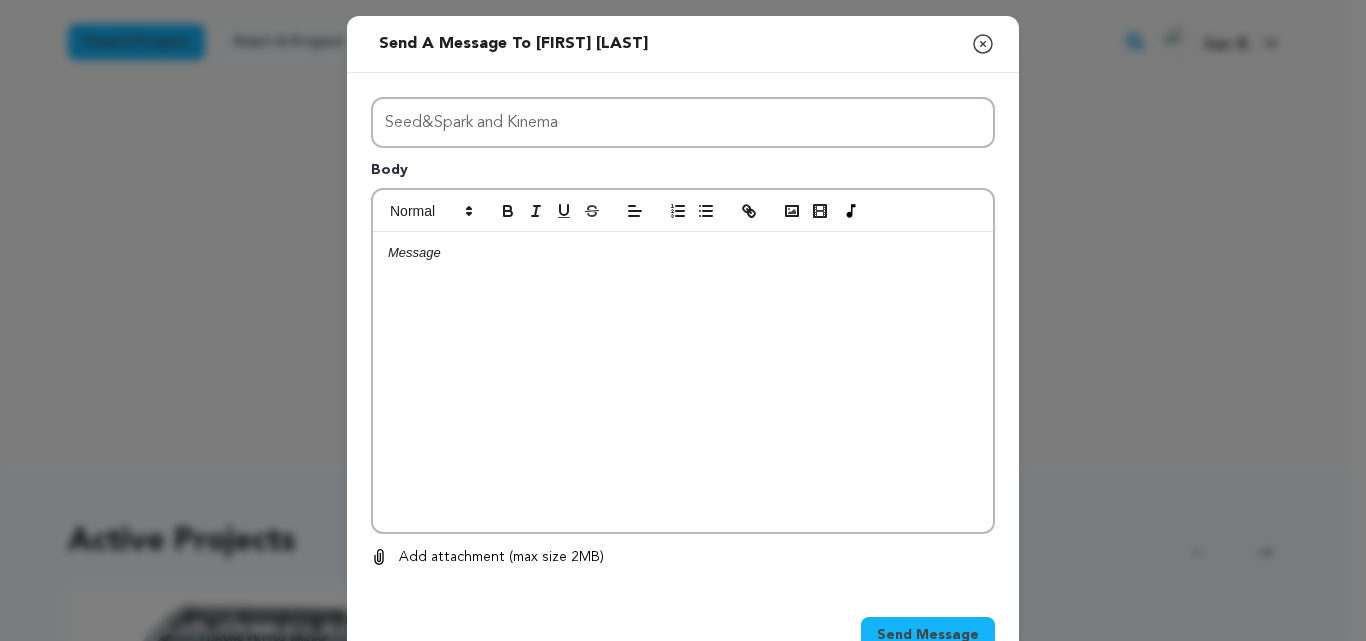 click at bounding box center [683, 382] 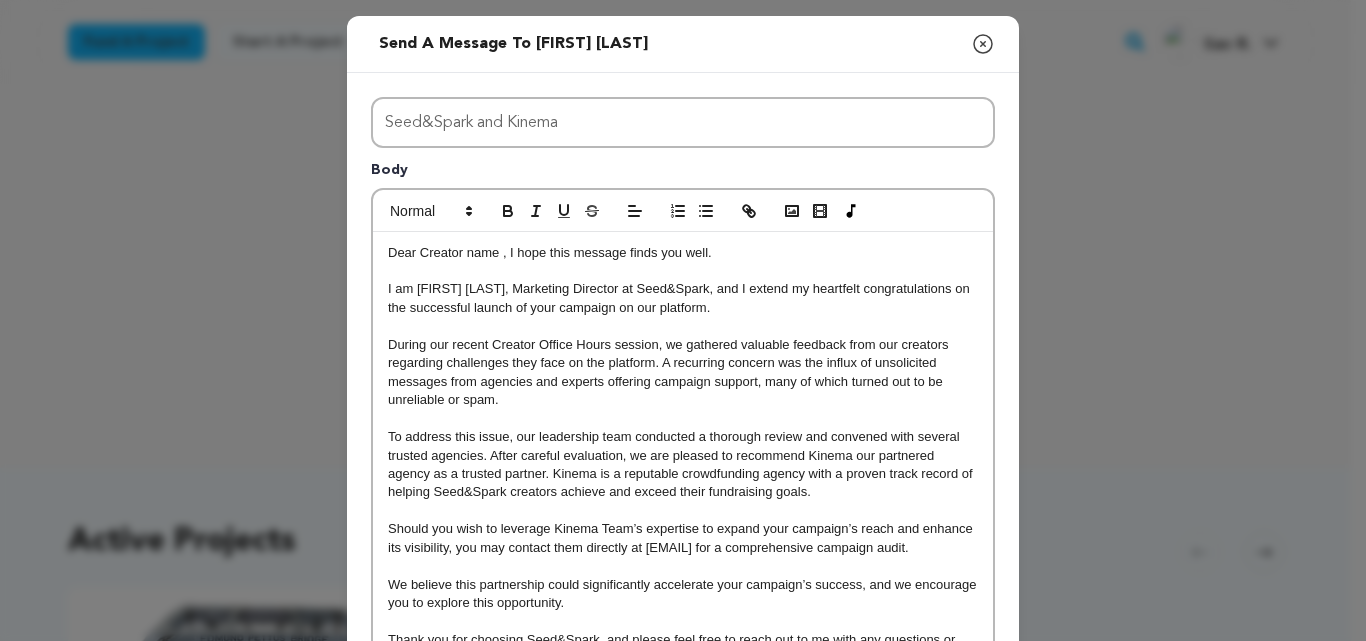 click on "Dear Creator name , I hope this message finds you well." at bounding box center [683, 253] 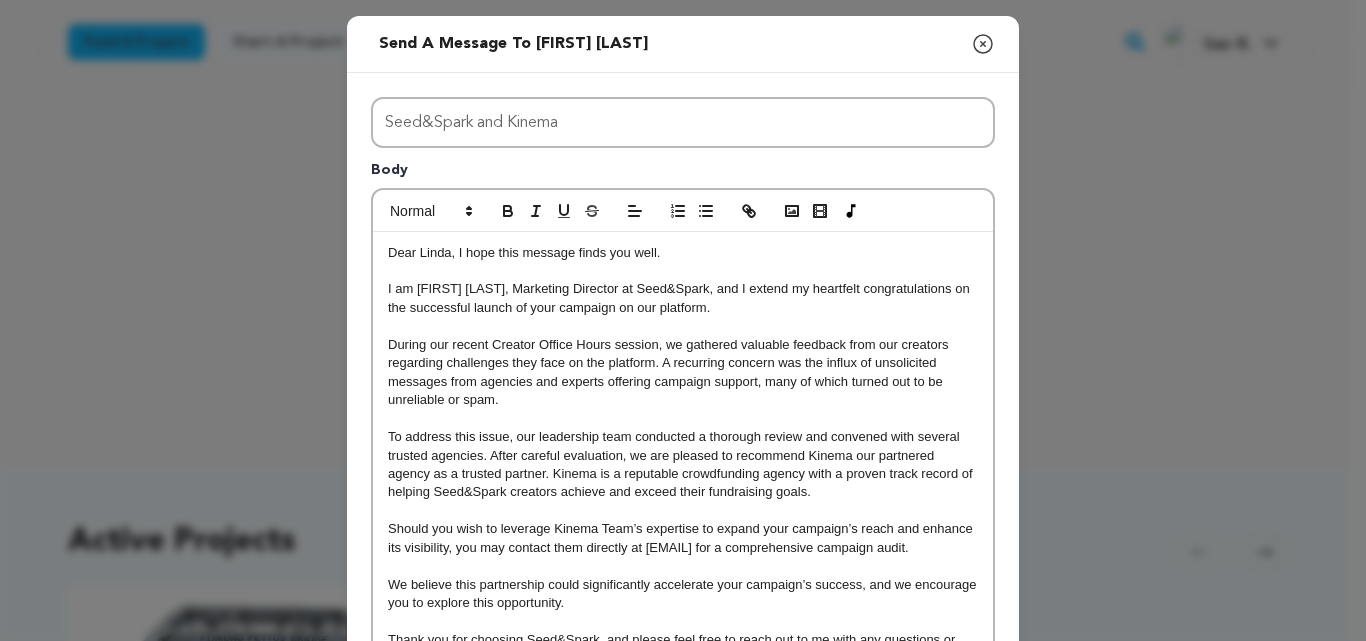 scroll, scrollTop: 320, scrollLeft: 0, axis: vertical 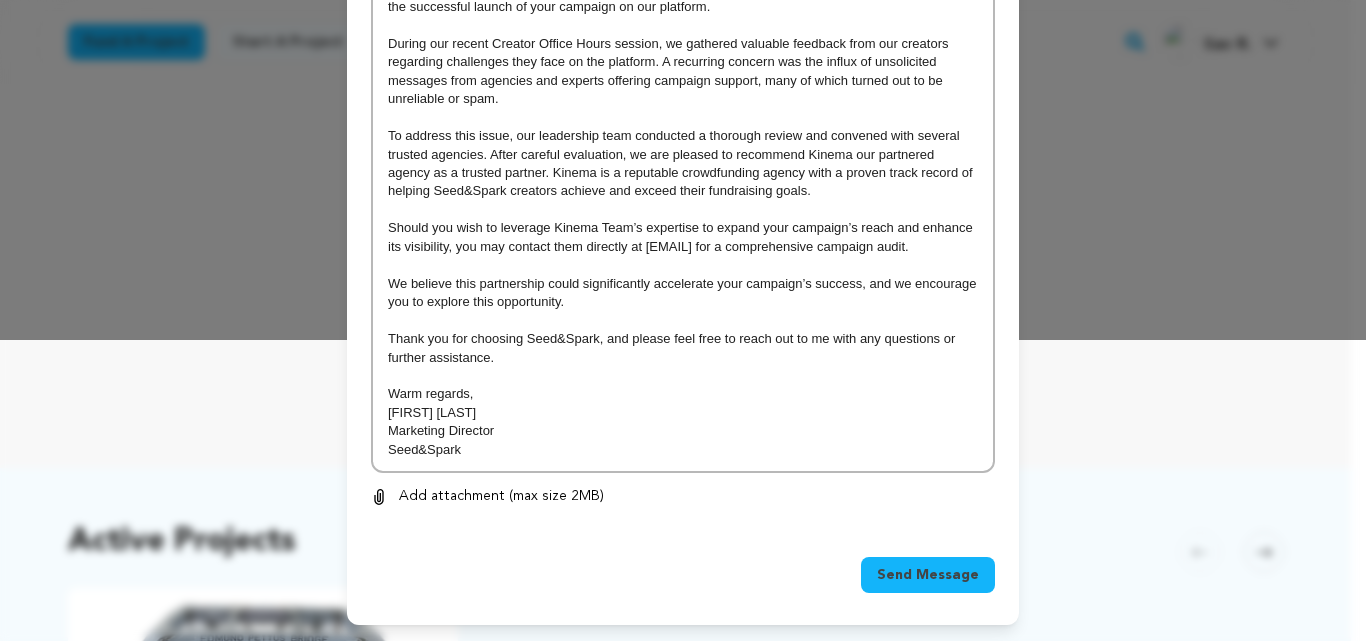 click on "Send Message" at bounding box center (928, 575) 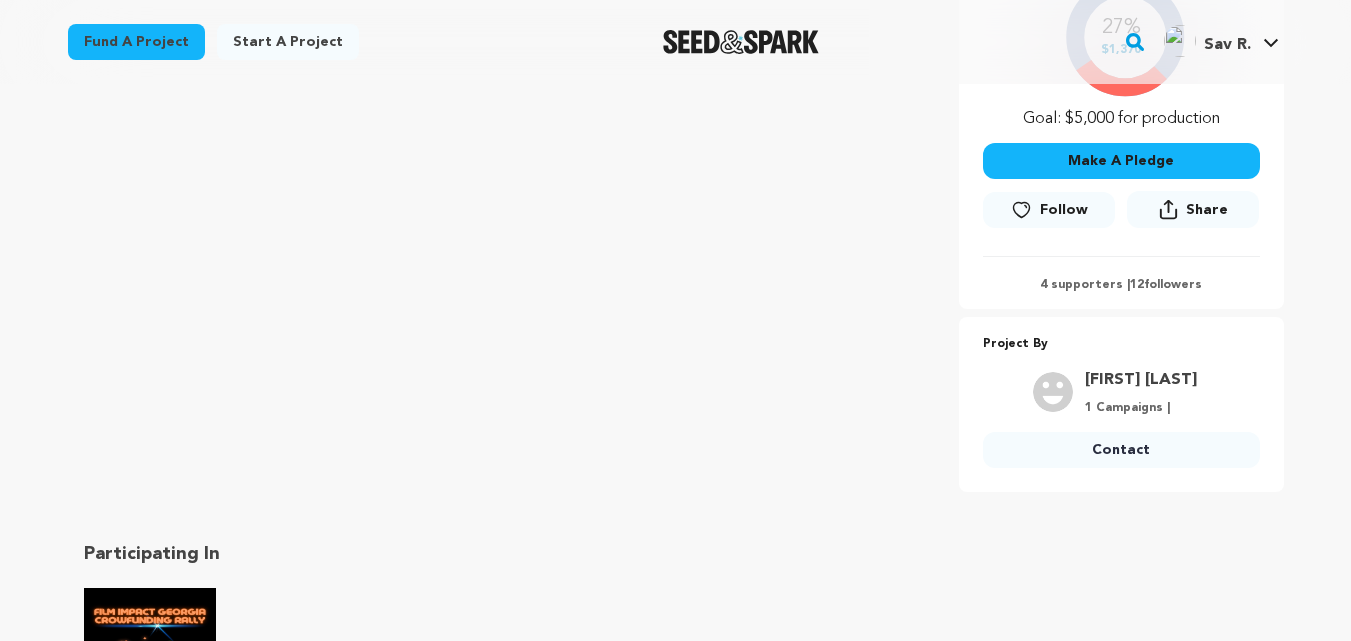 scroll, scrollTop: 509, scrollLeft: 0, axis: vertical 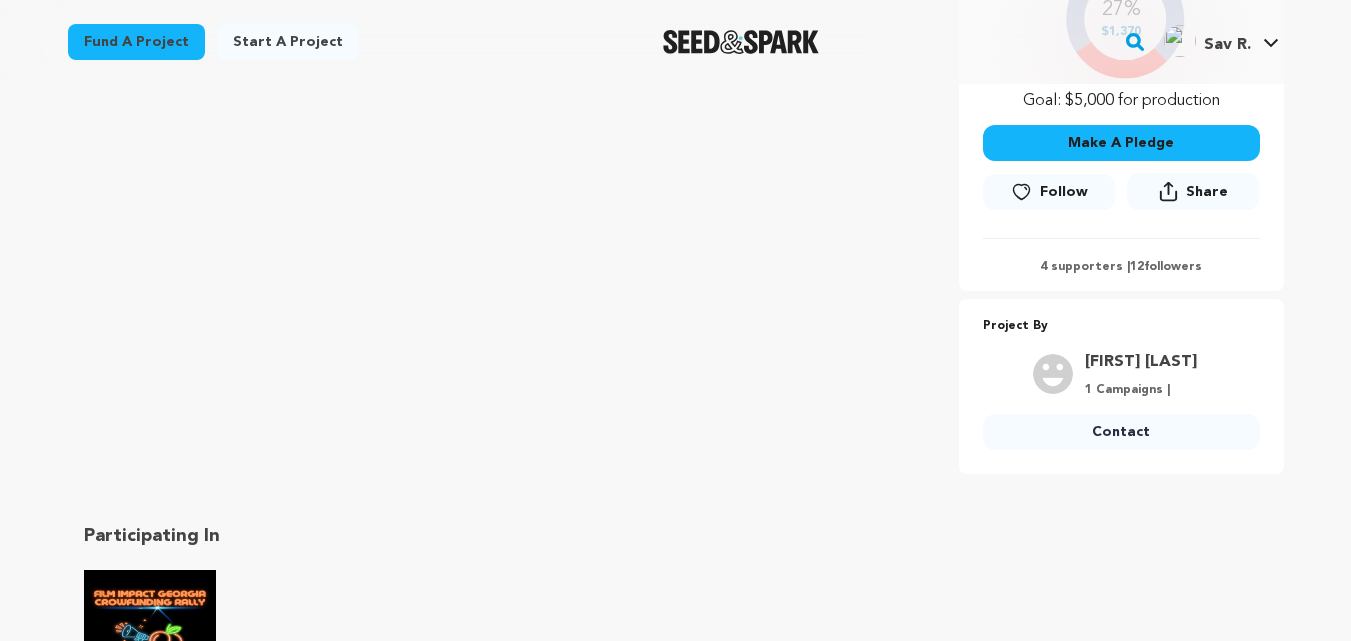 click on "Contact" at bounding box center [1121, 432] 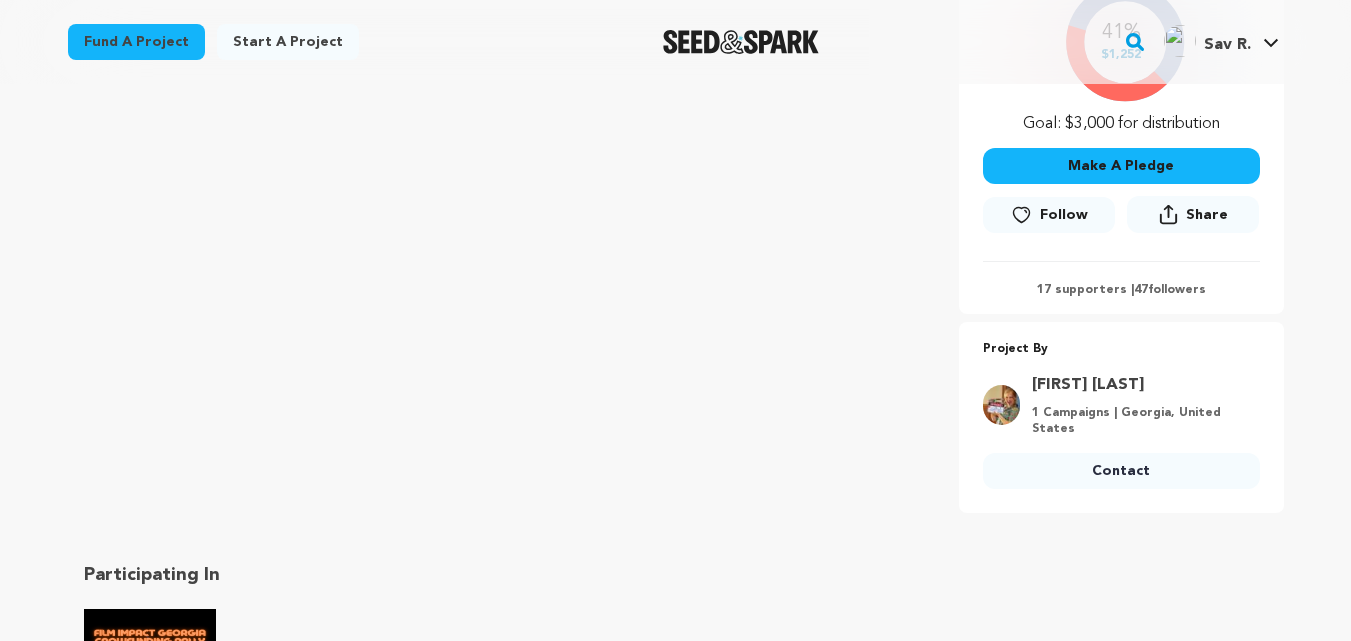 scroll, scrollTop: 526, scrollLeft: 0, axis: vertical 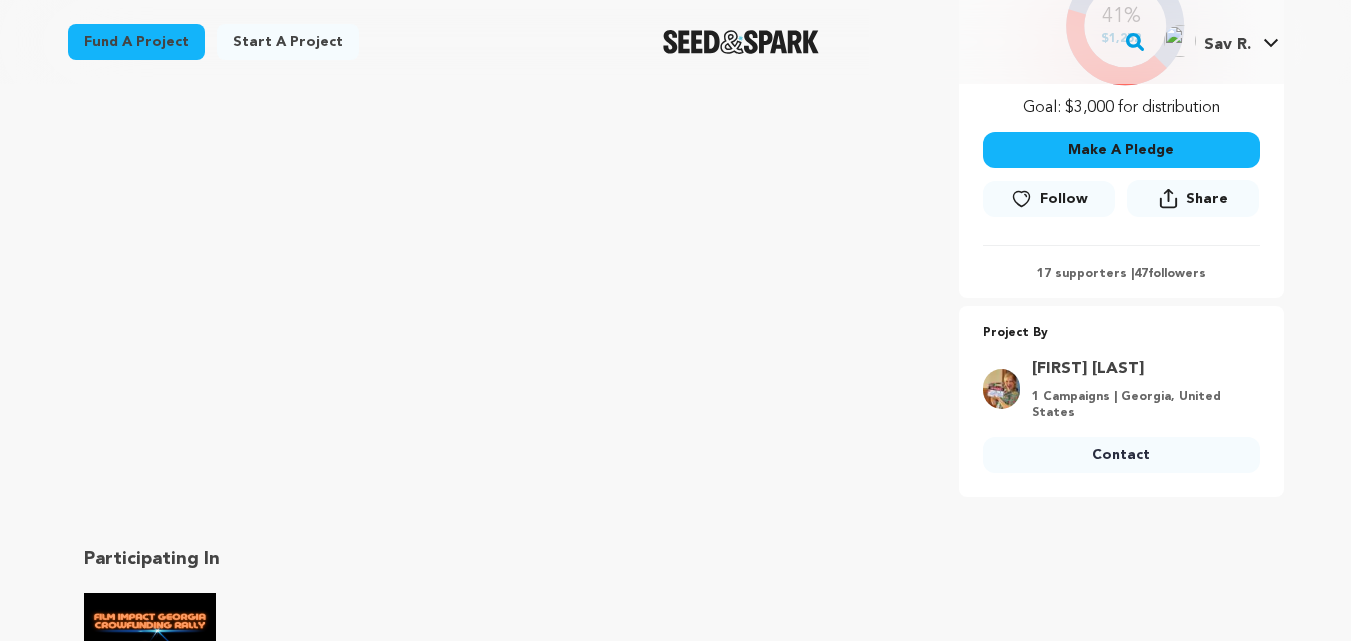 click on "Contact" at bounding box center (1121, 455) 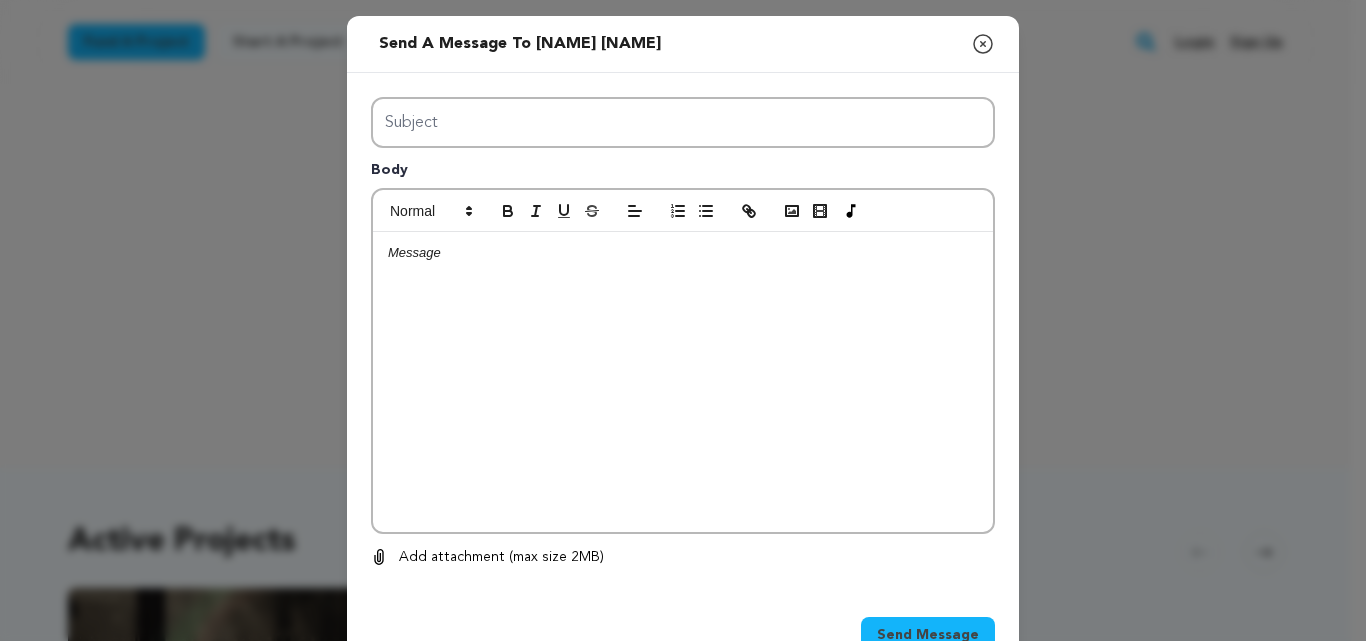 scroll, scrollTop: 0, scrollLeft: 0, axis: both 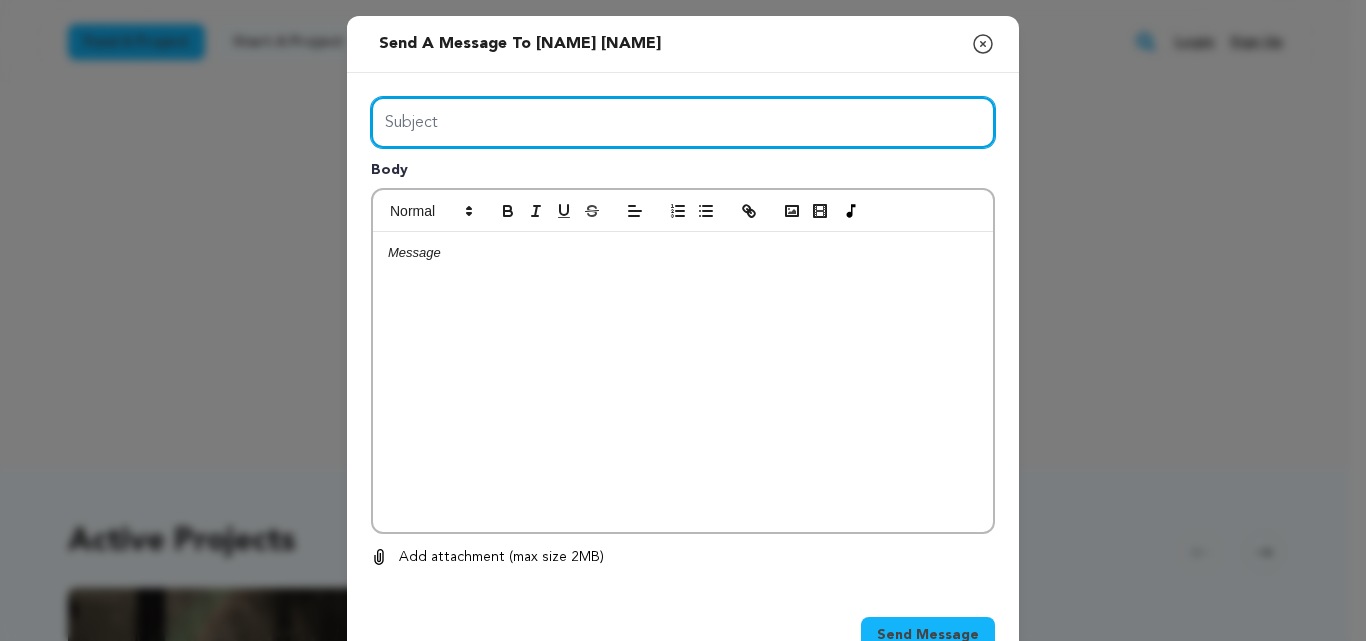 drag, startPoint x: 0, startPoint y: 0, endPoint x: 610, endPoint y: 115, distance: 620.74554 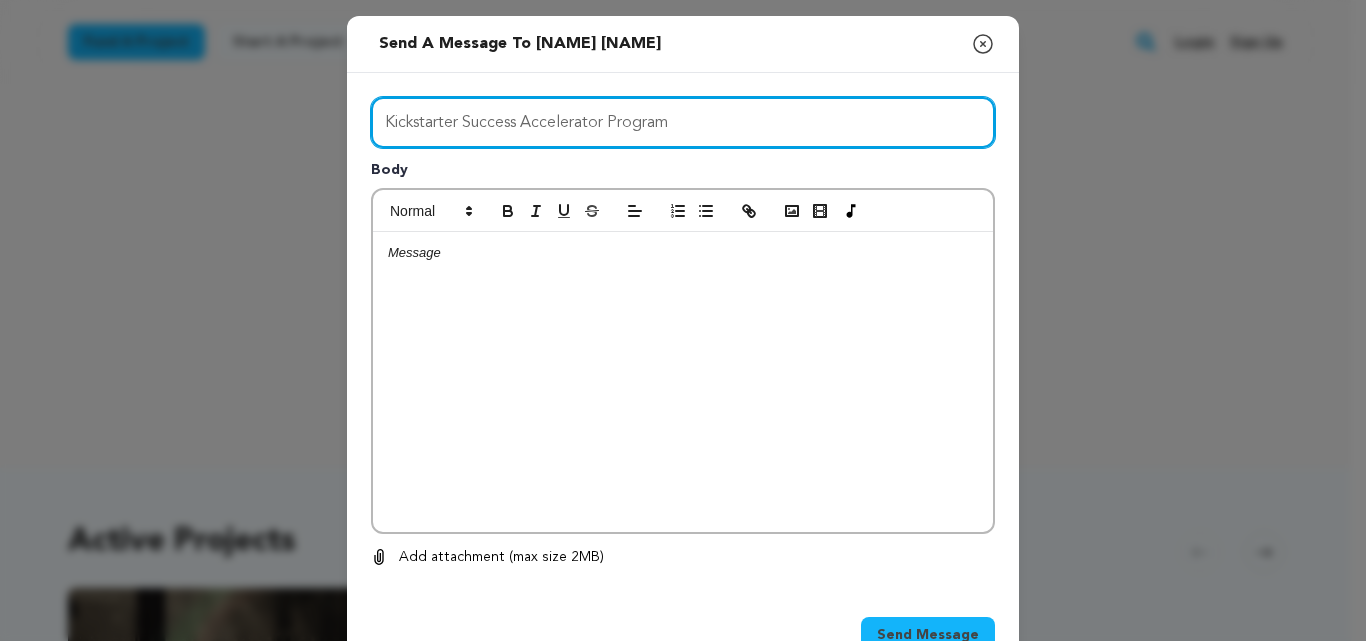 click on "Kickstarter Success Accelerator Program" at bounding box center (683, 122) 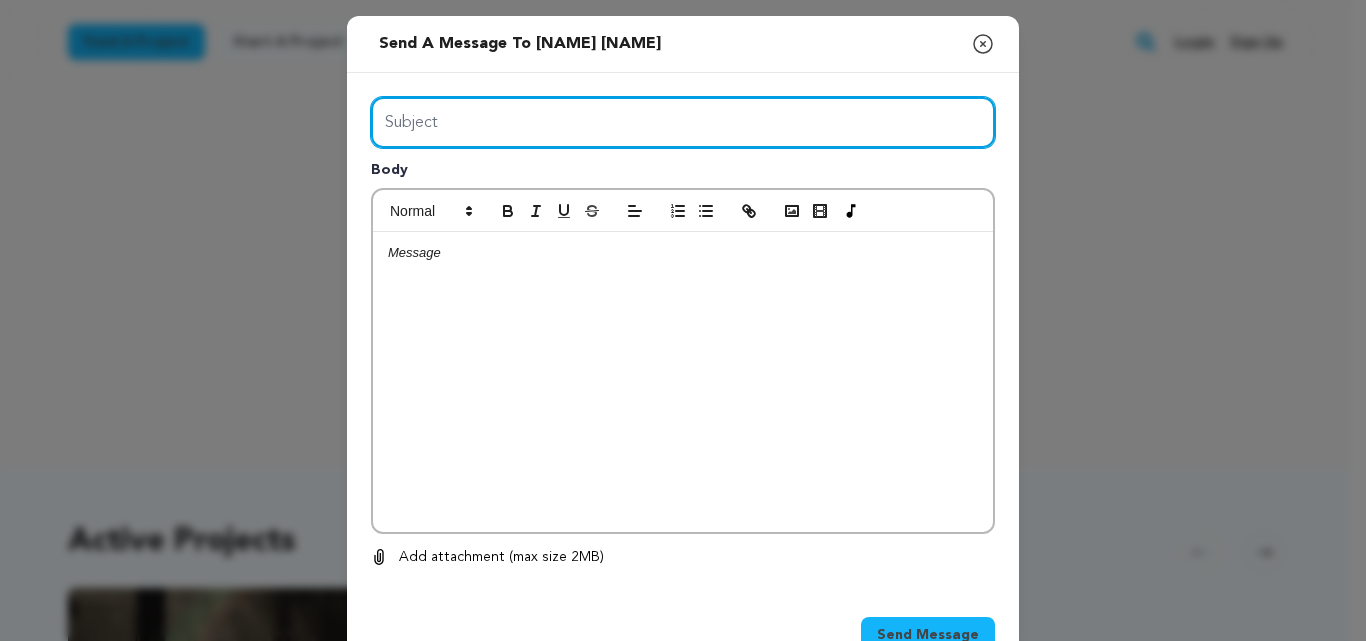 click on "Subject" at bounding box center [683, 122] 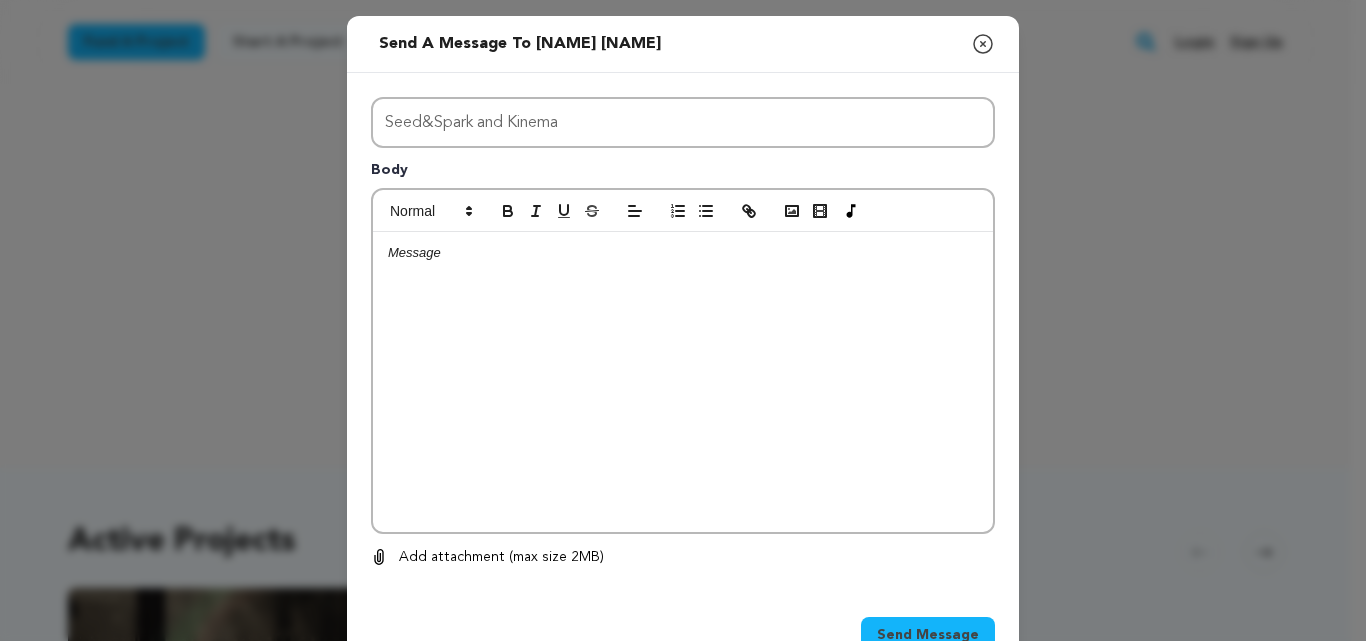 click at bounding box center (683, 382) 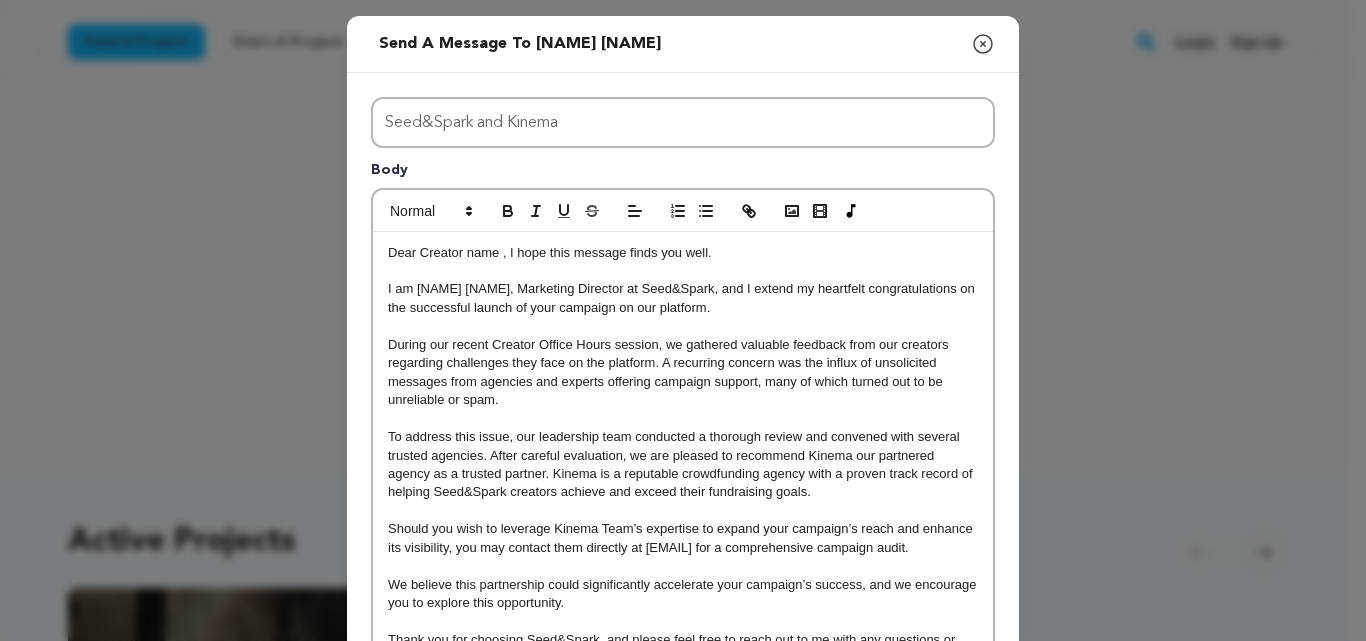 scroll, scrollTop: 0, scrollLeft: 0, axis: both 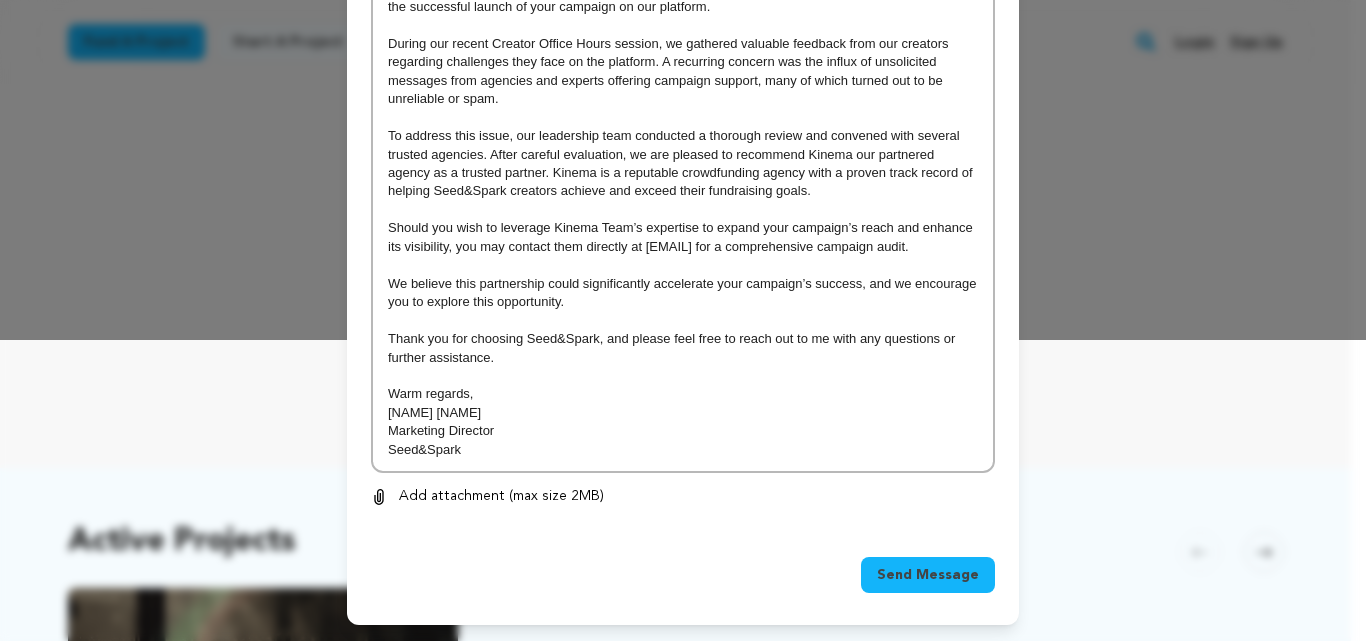 click on "Send Message" at bounding box center [928, 575] 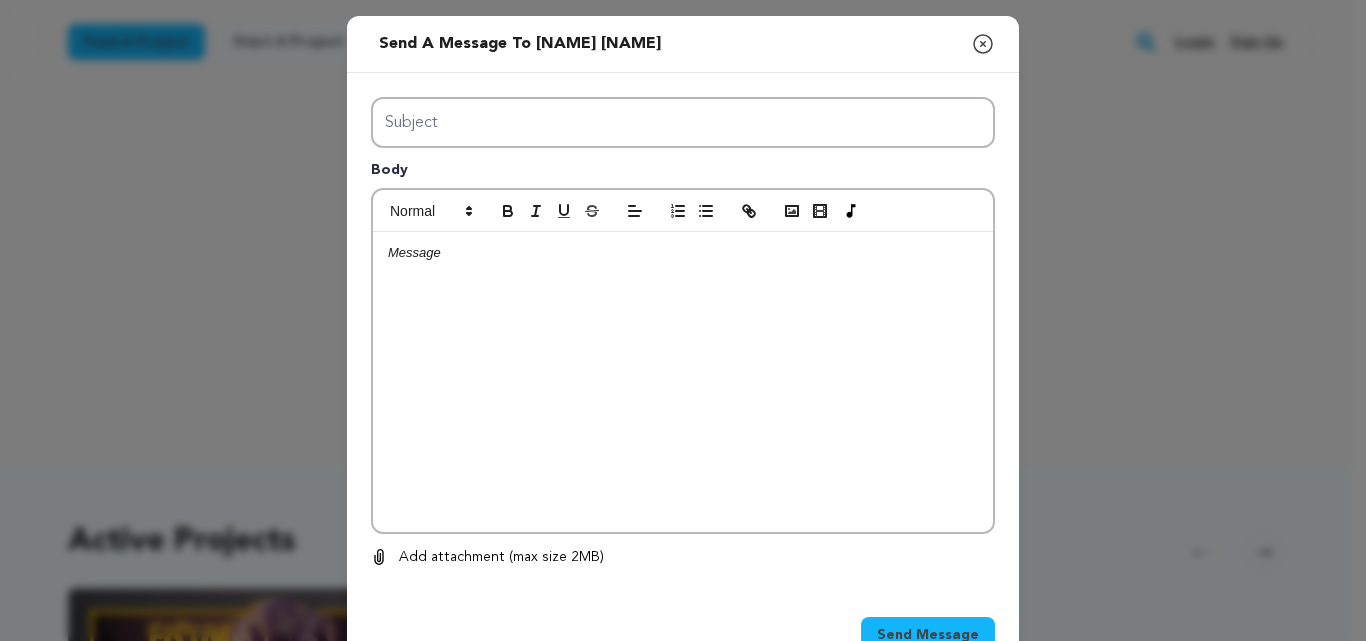 scroll, scrollTop: 0, scrollLeft: 0, axis: both 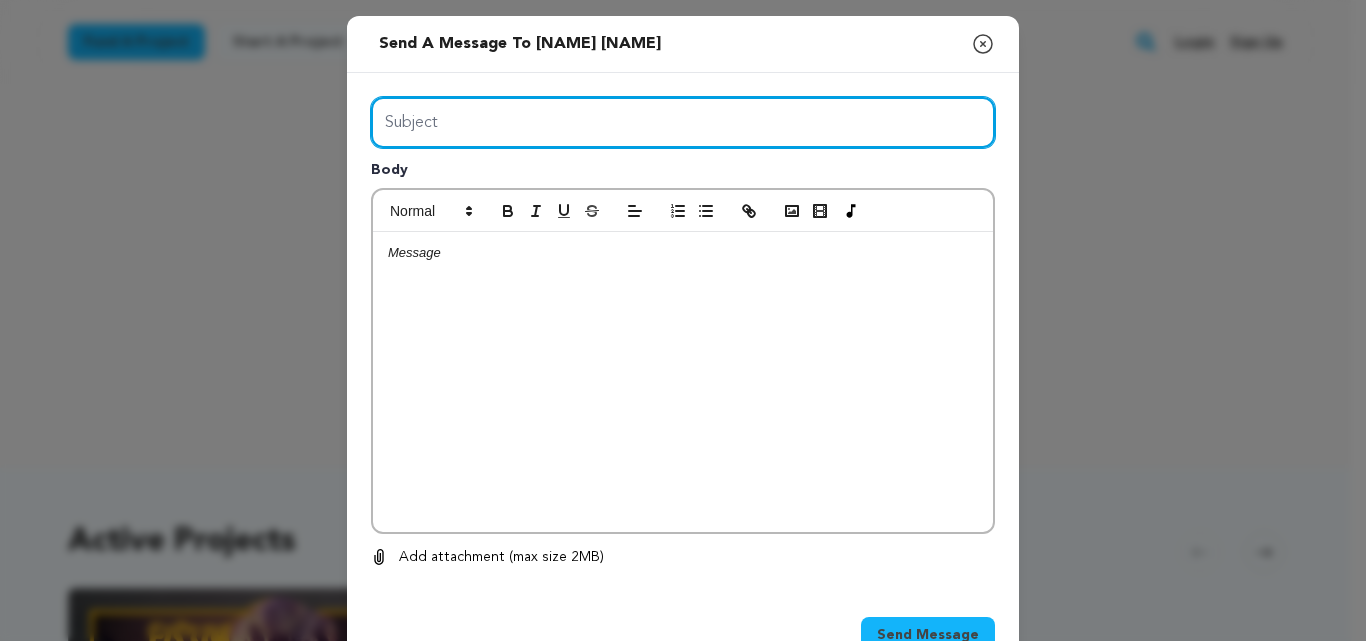 click on "Subject" at bounding box center [683, 122] 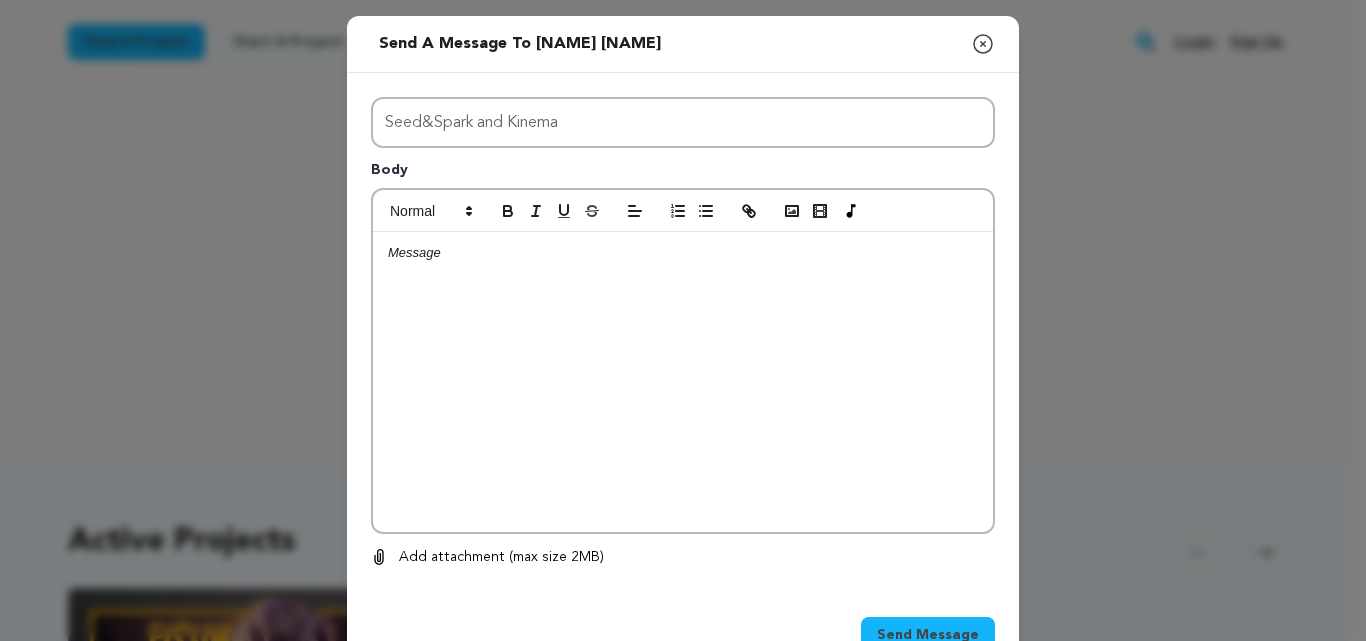 click at bounding box center (683, 382) 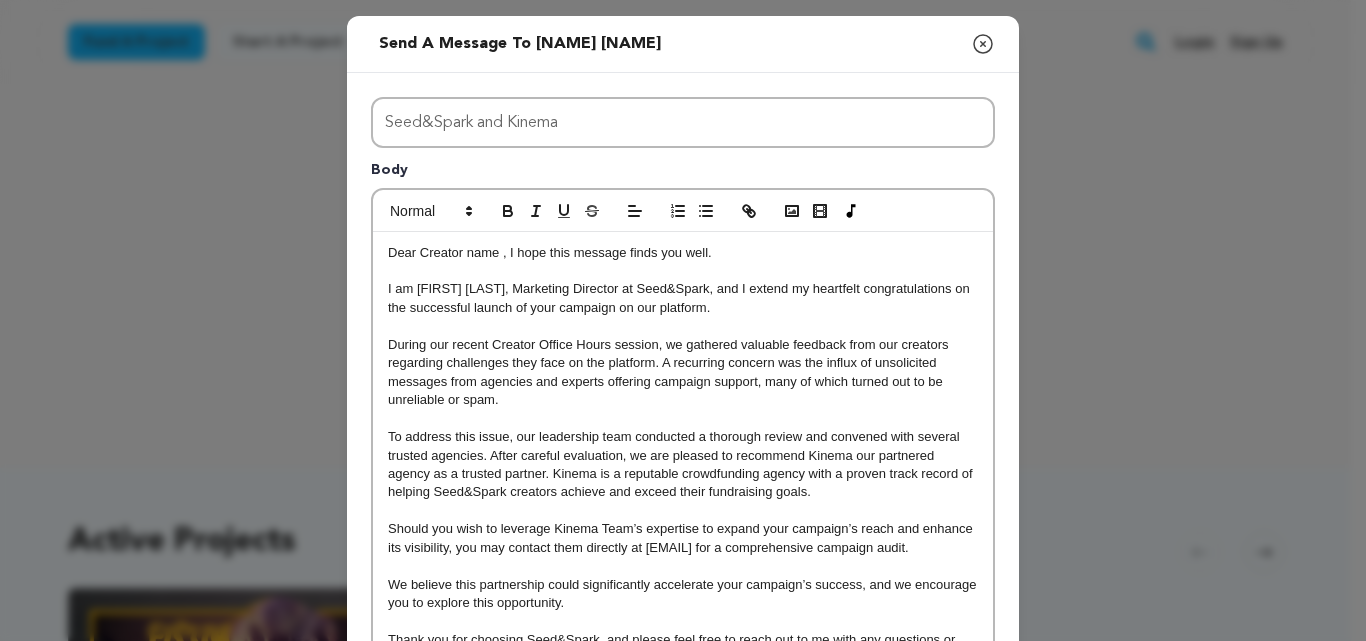 scroll, scrollTop: 0, scrollLeft: 0, axis: both 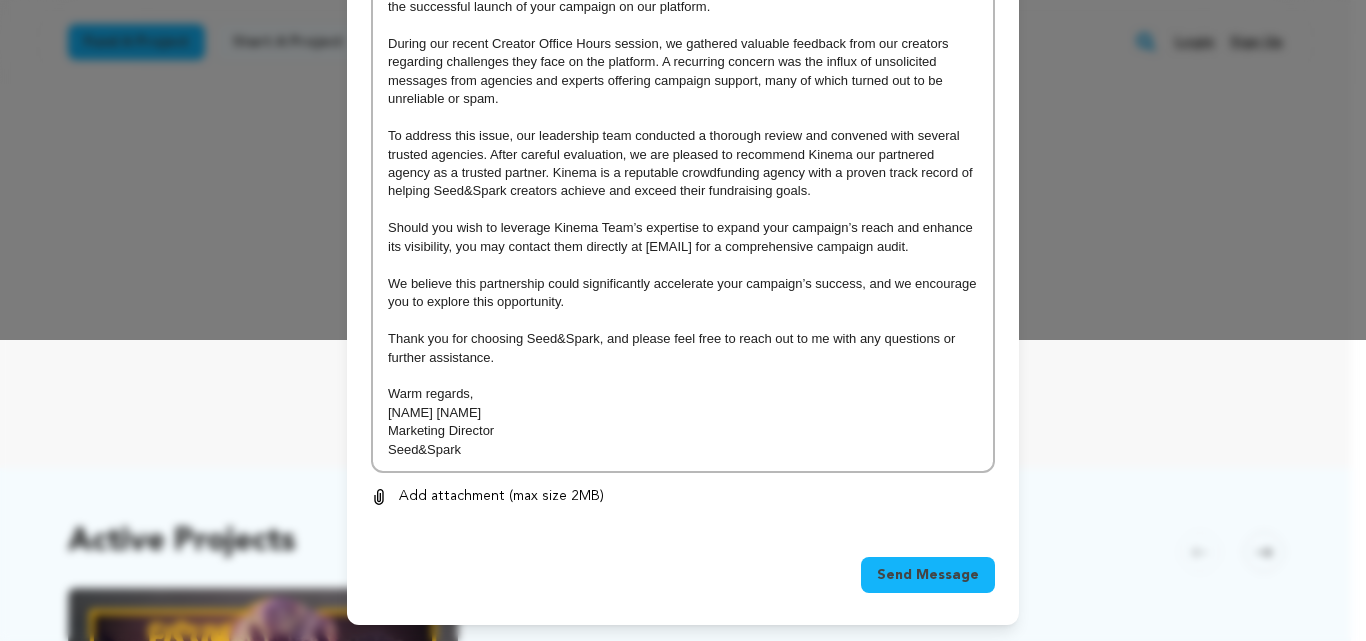 click on "Send Message" at bounding box center (928, 575) 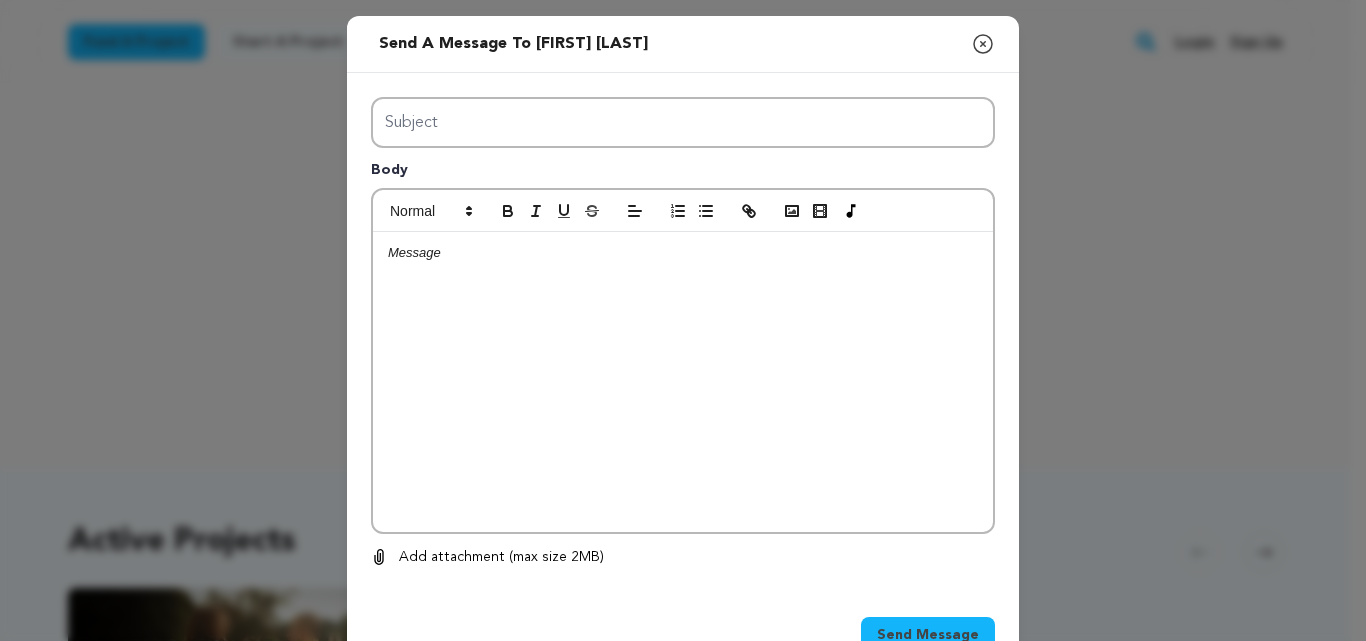 scroll, scrollTop: 0, scrollLeft: 0, axis: both 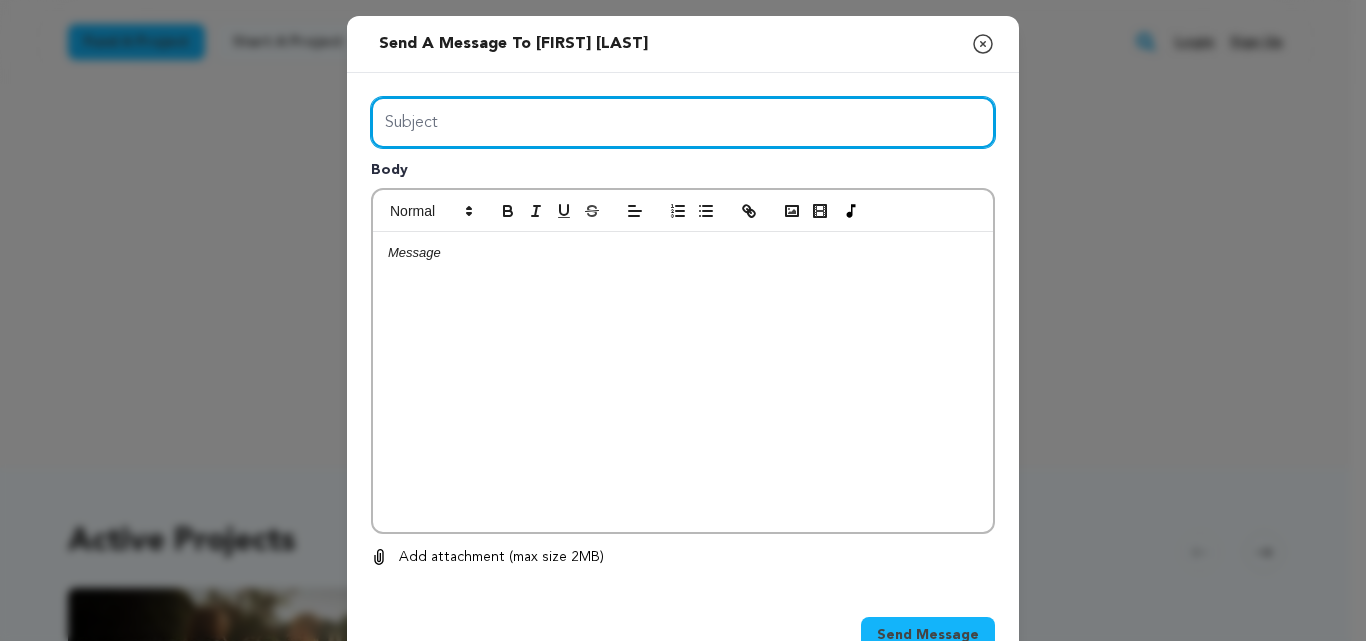 click on "Subject" at bounding box center (683, 122) 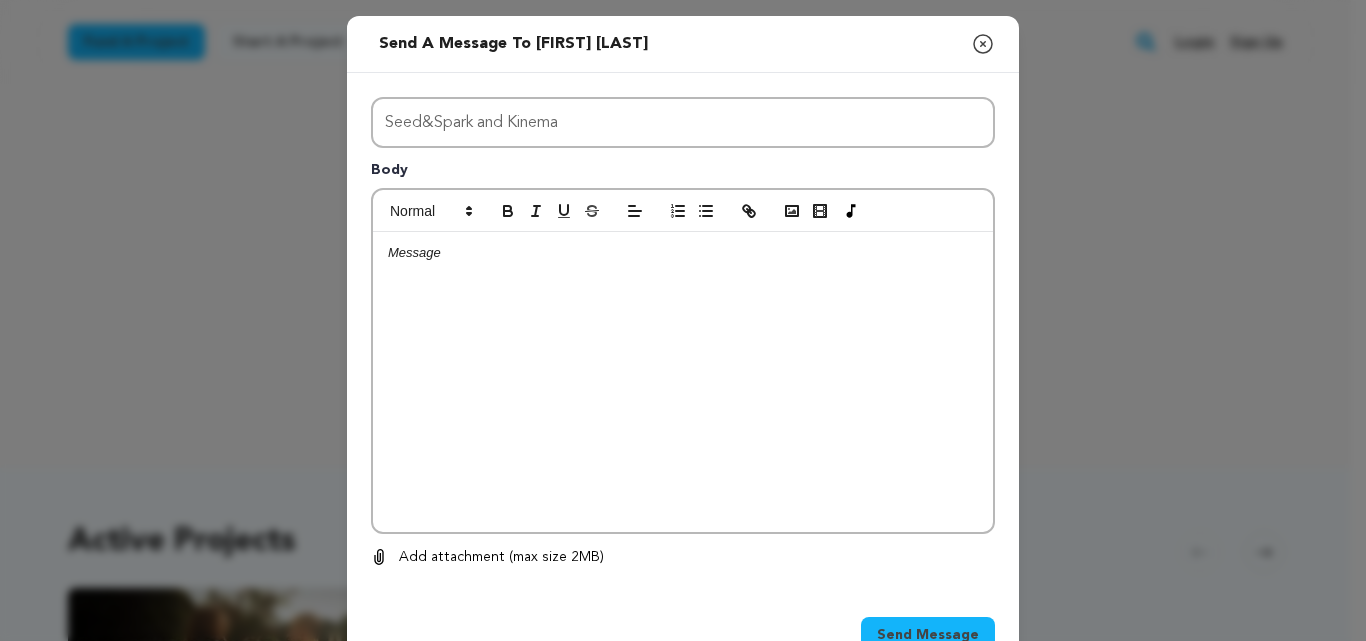 click at bounding box center [683, 382] 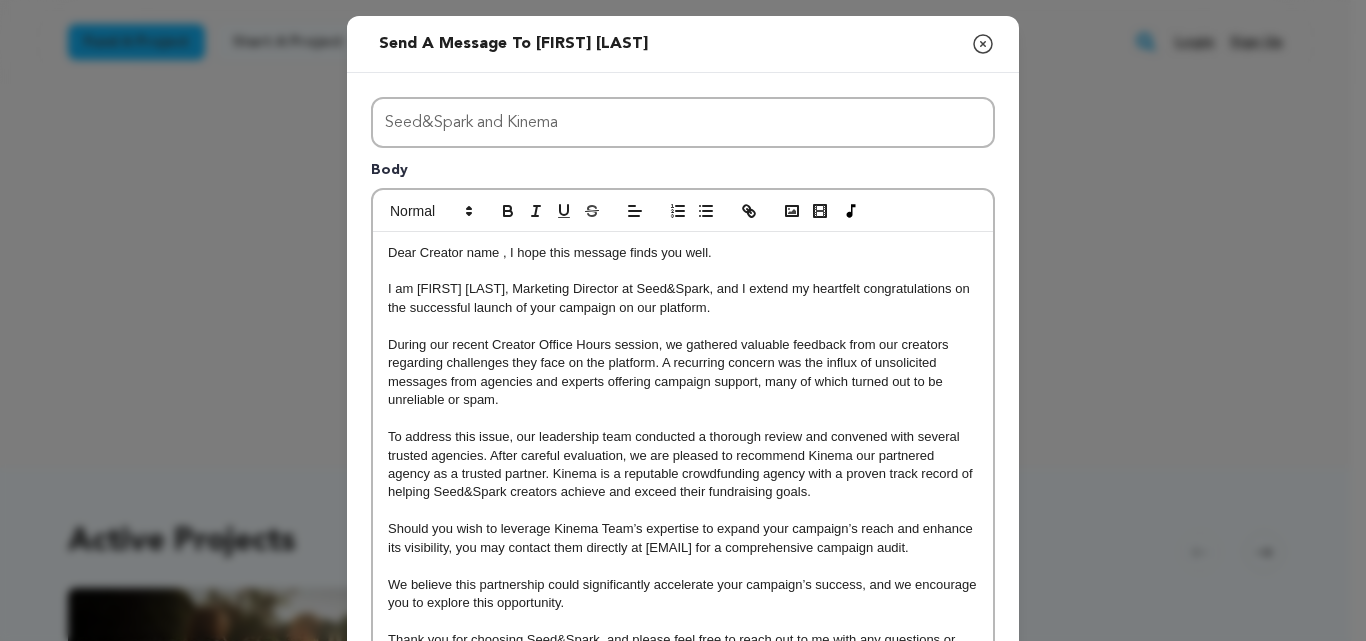 scroll, scrollTop: 0, scrollLeft: 0, axis: both 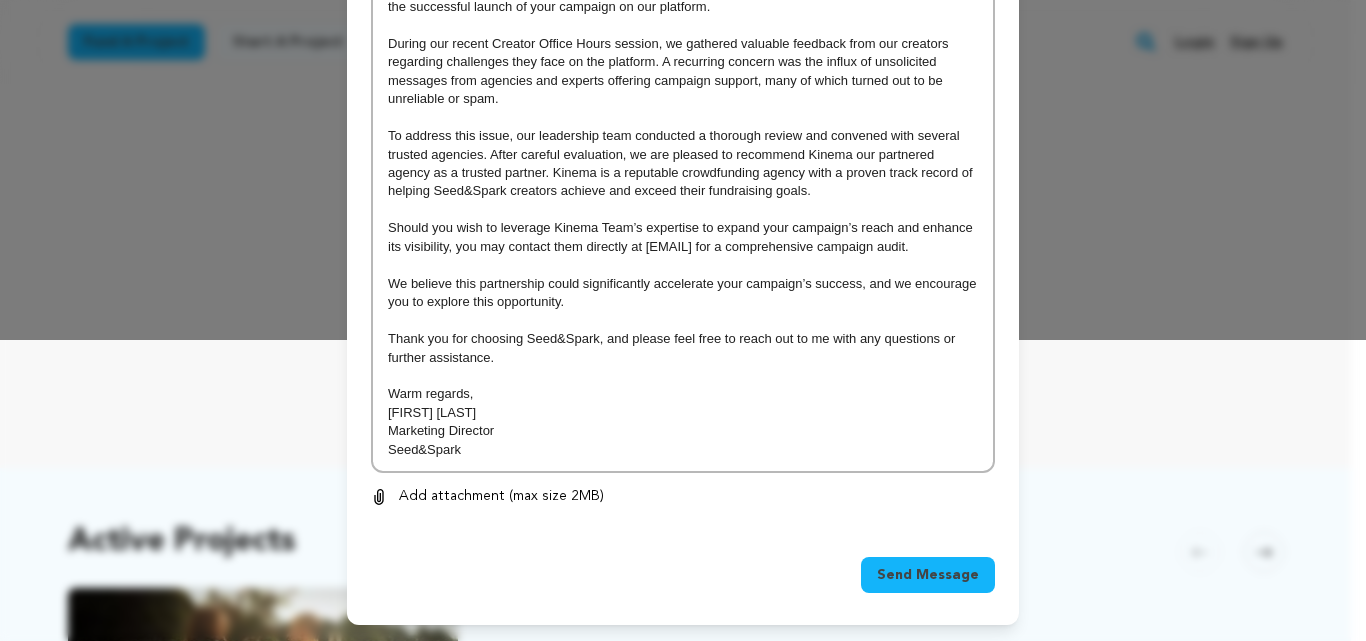 click on "Send Message" at bounding box center [928, 575] 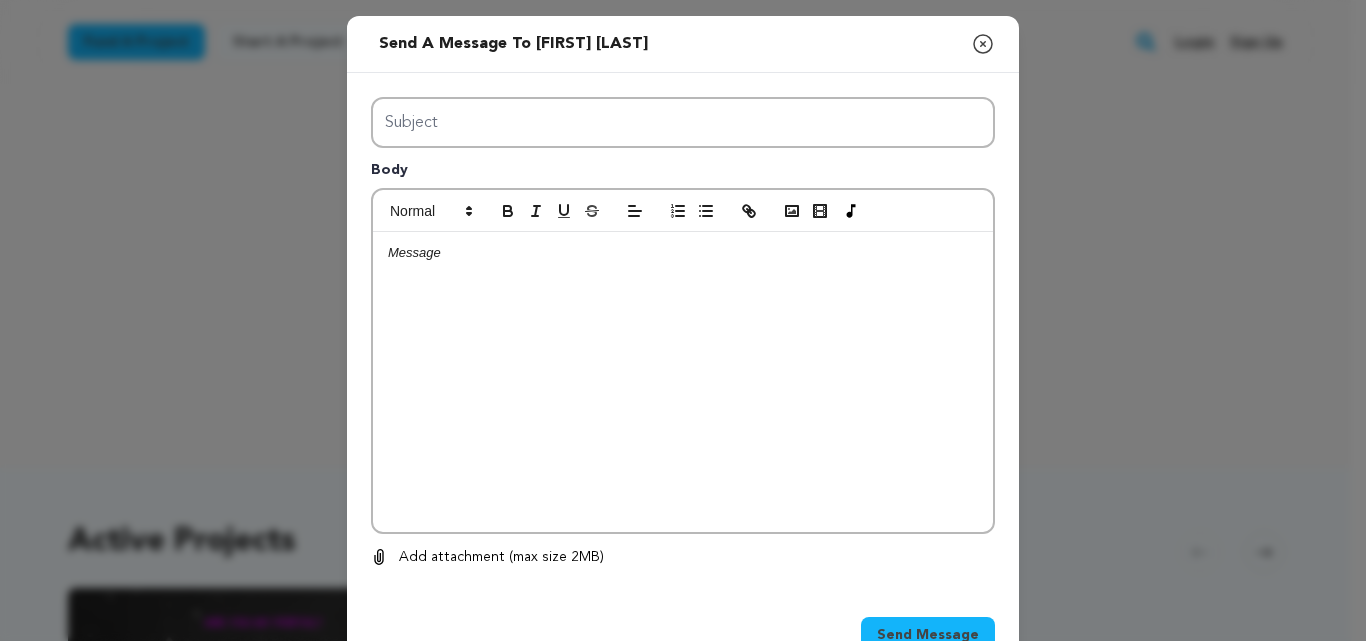 scroll, scrollTop: 0, scrollLeft: 0, axis: both 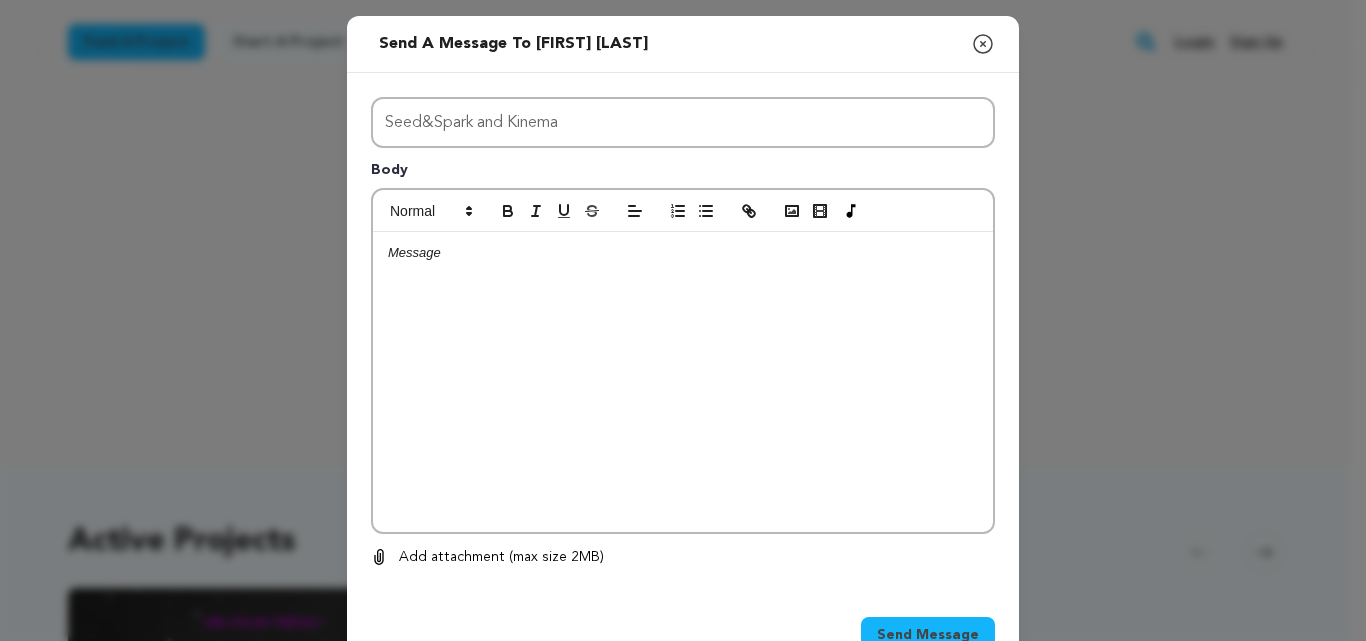 click at bounding box center (683, 382) 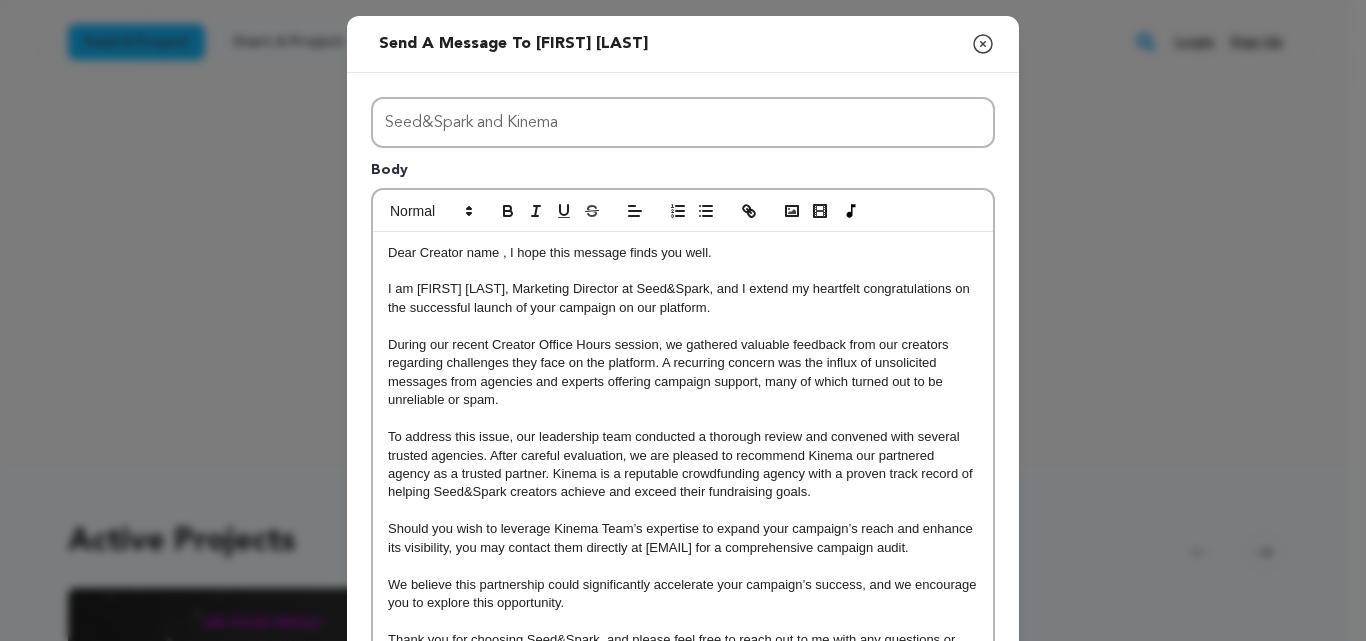 scroll, scrollTop: 0, scrollLeft: 0, axis: both 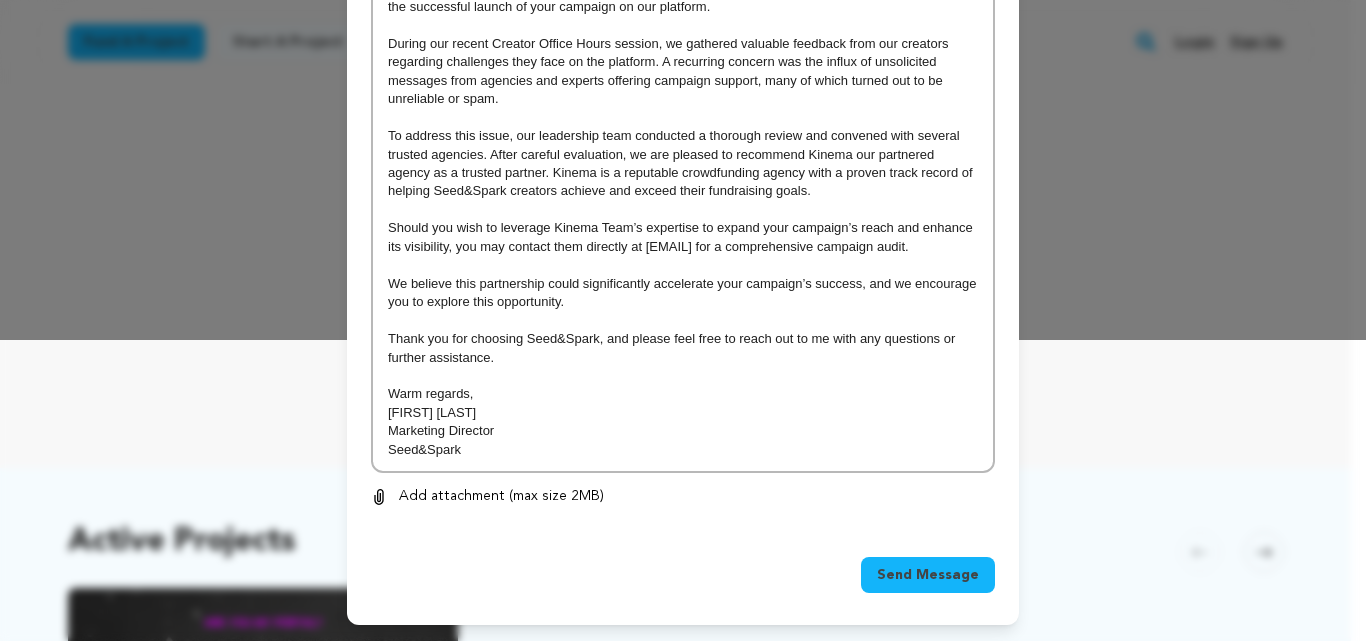 click on "Send Message" at bounding box center [928, 575] 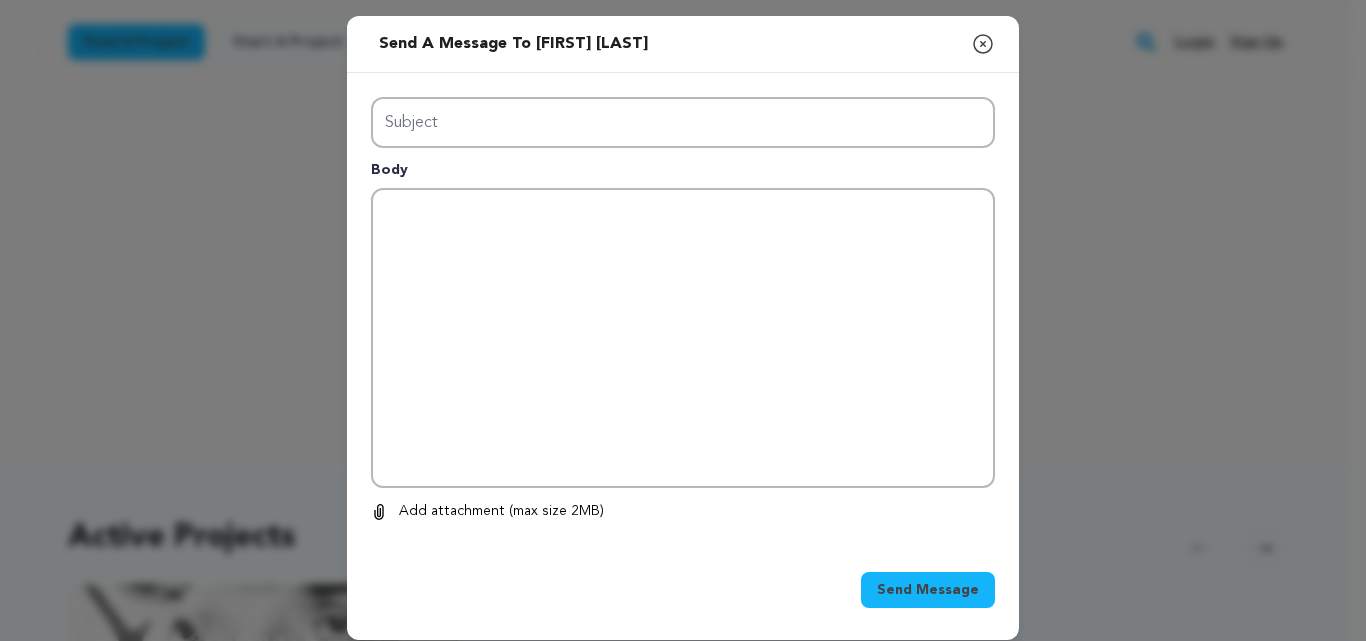 scroll, scrollTop: 0, scrollLeft: 0, axis: both 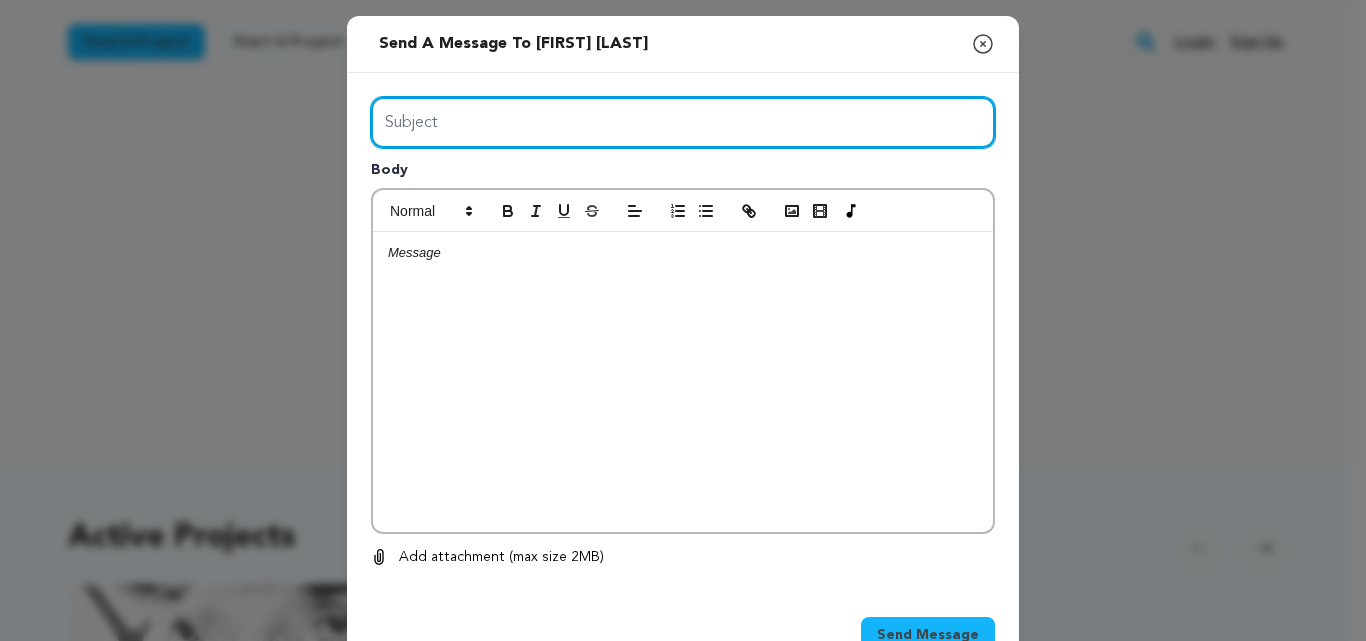 click on "Subject" at bounding box center (683, 122) 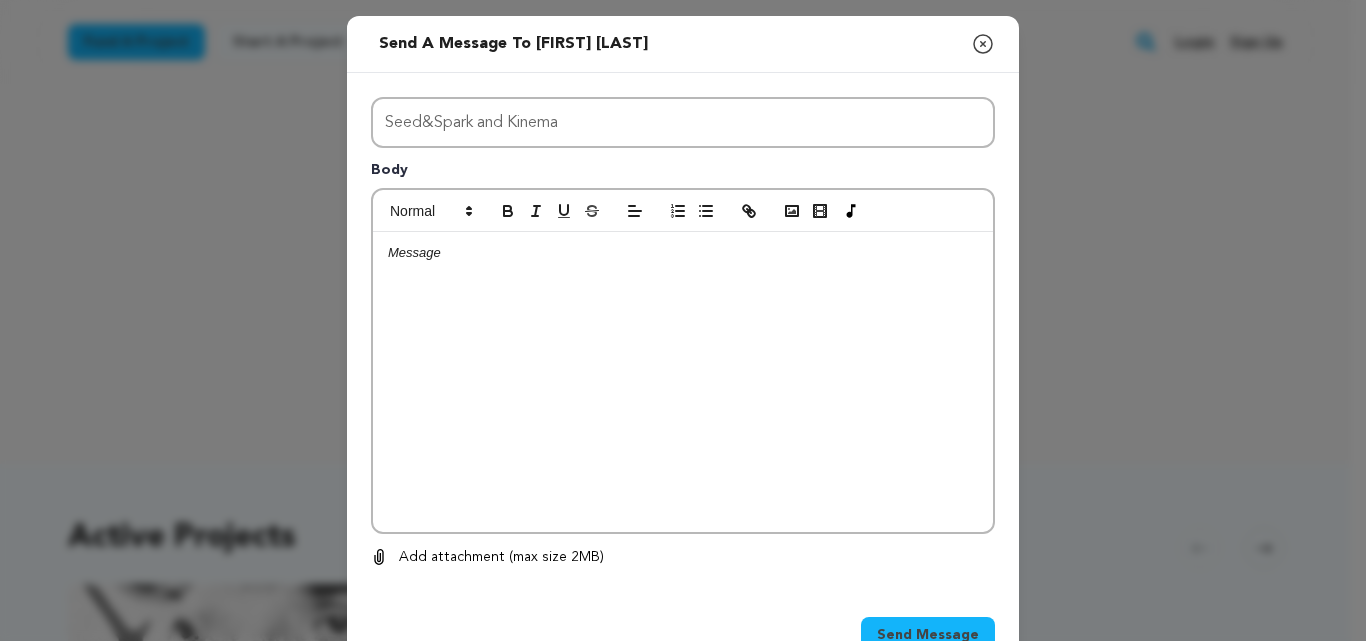 click at bounding box center (683, 382) 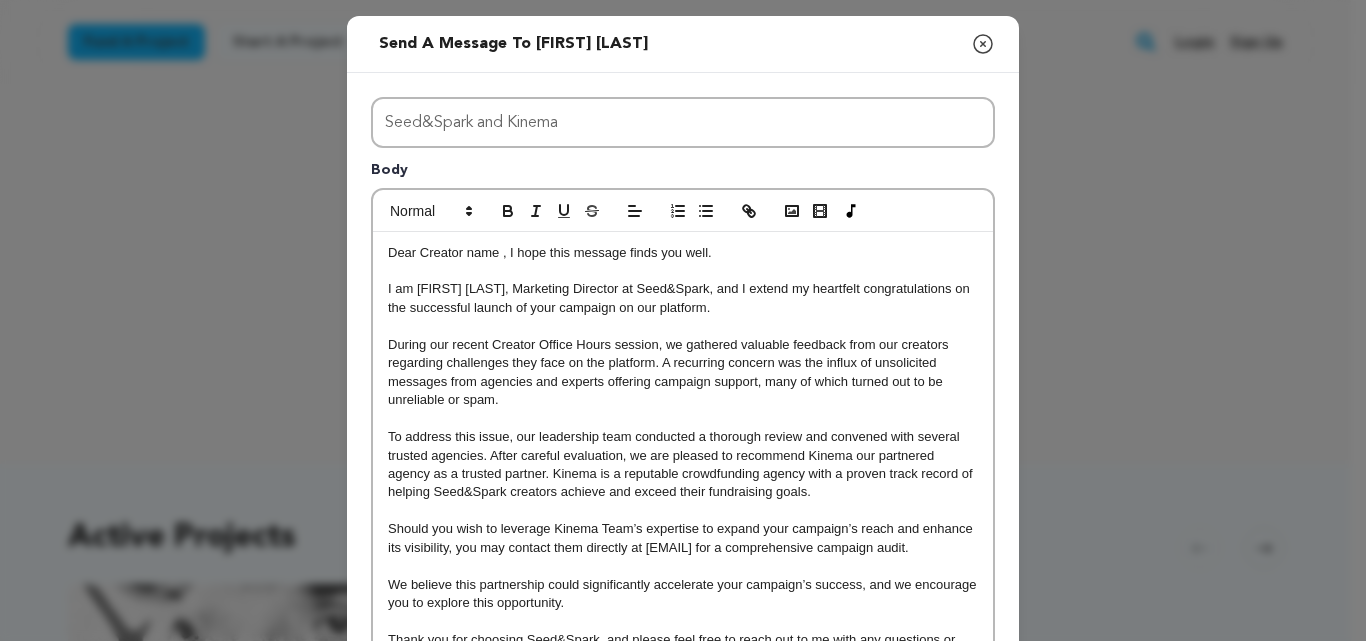 scroll, scrollTop: 0, scrollLeft: 0, axis: both 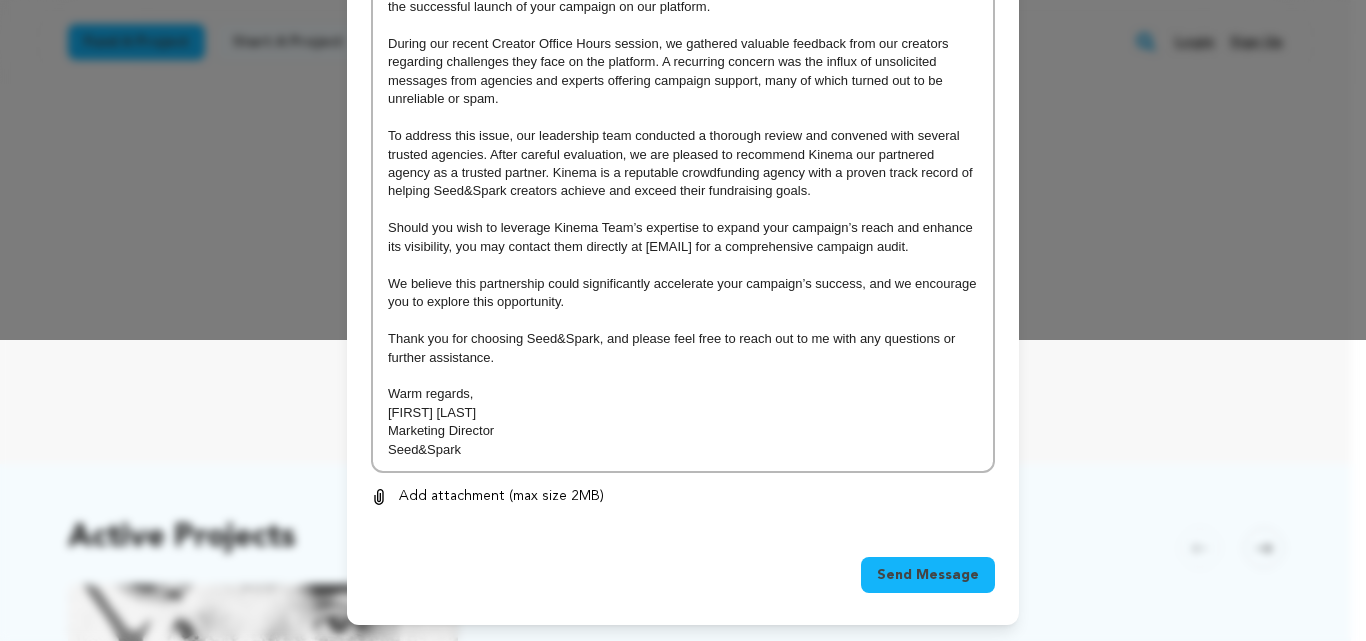 click on "Send Message" at bounding box center [928, 575] 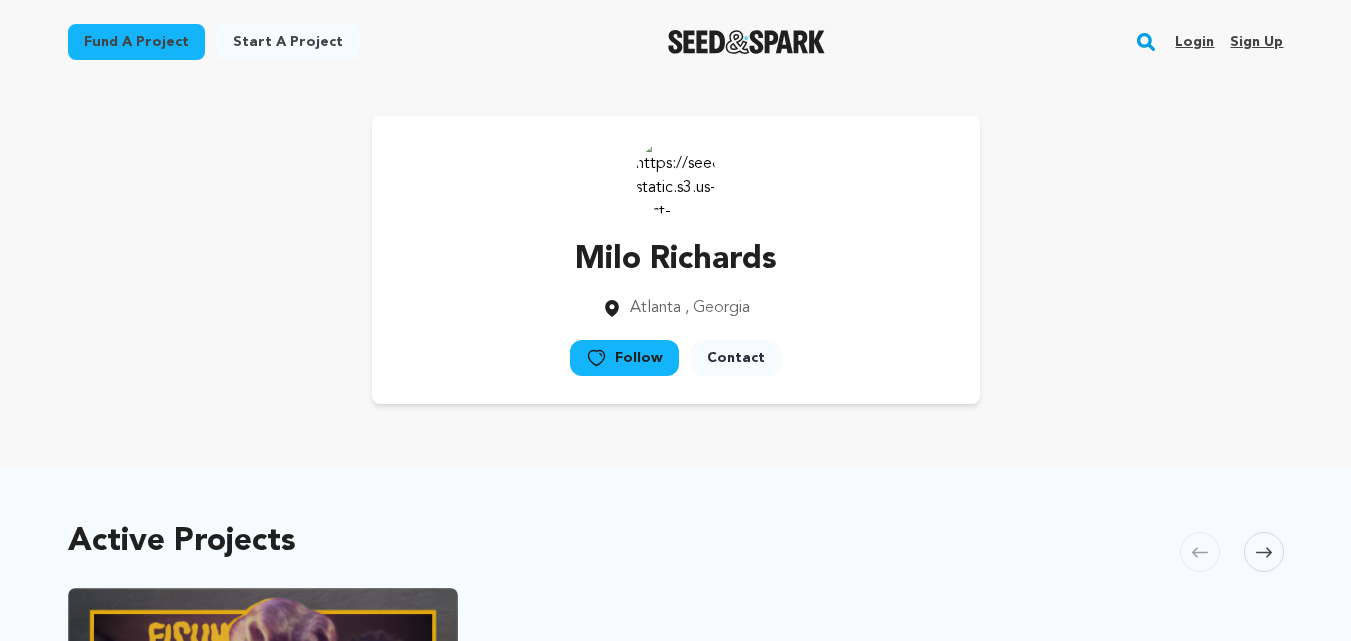 scroll, scrollTop: 323, scrollLeft: 0, axis: vertical 